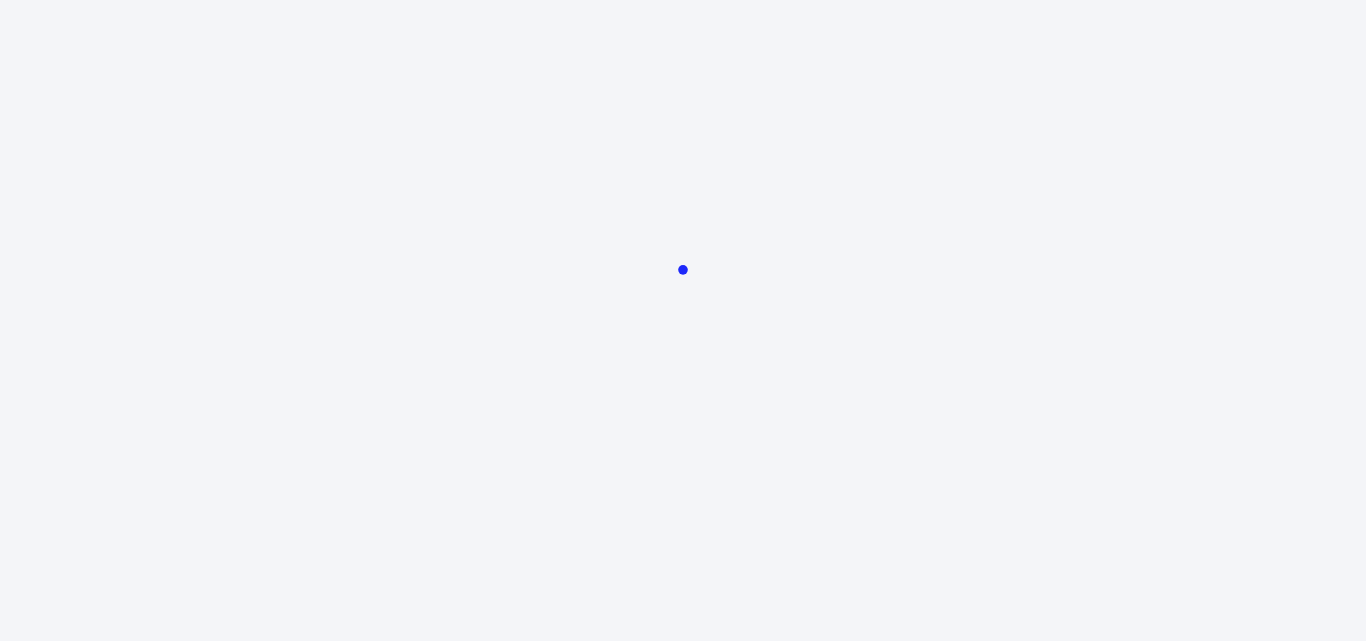 scroll, scrollTop: 0, scrollLeft: 0, axis: both 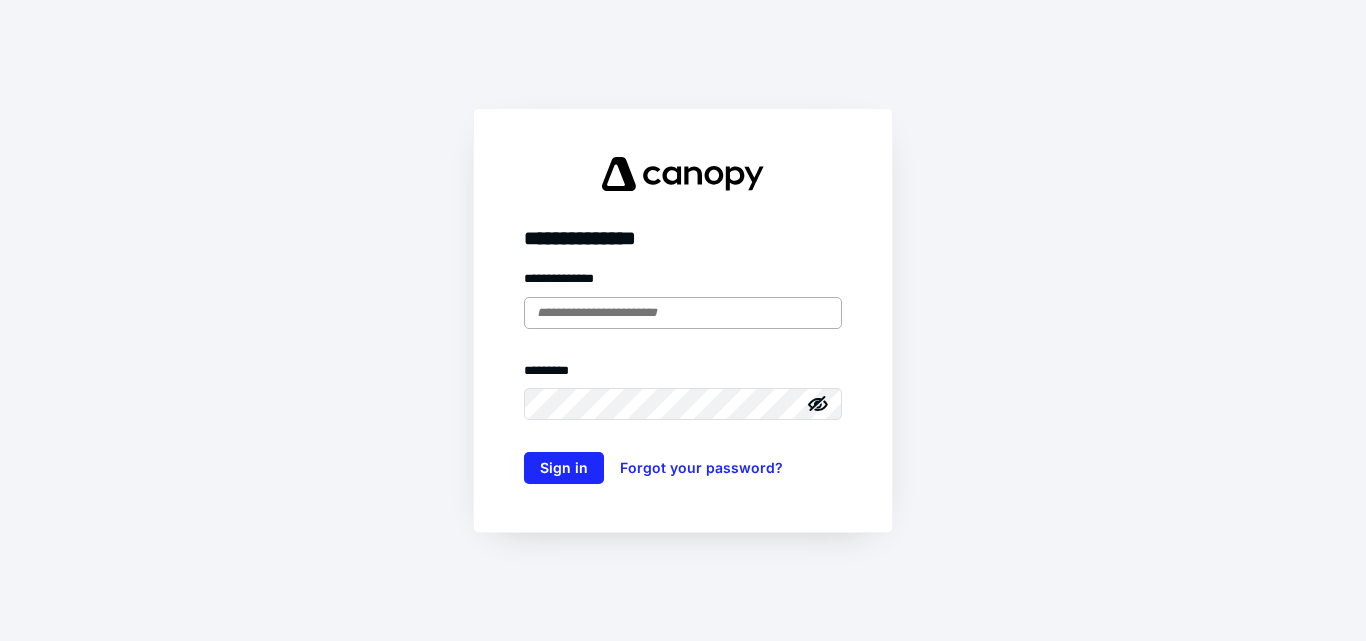 click at bounding box center (683, 313) 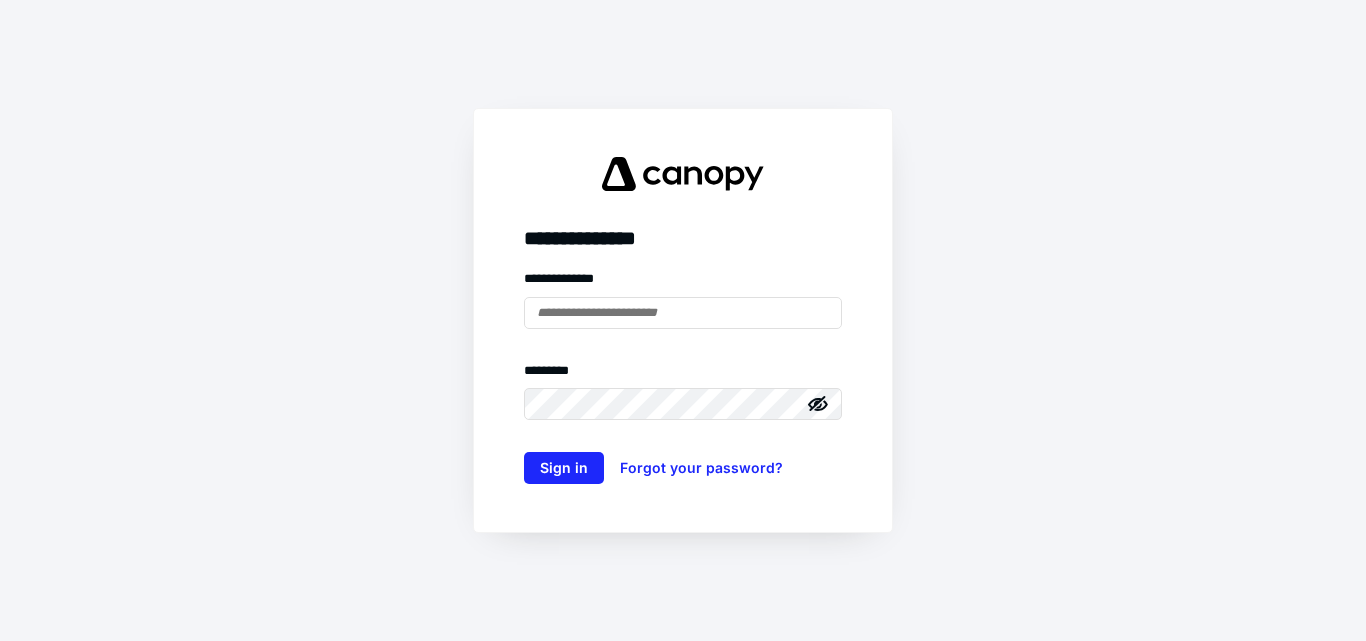 type on "**********" 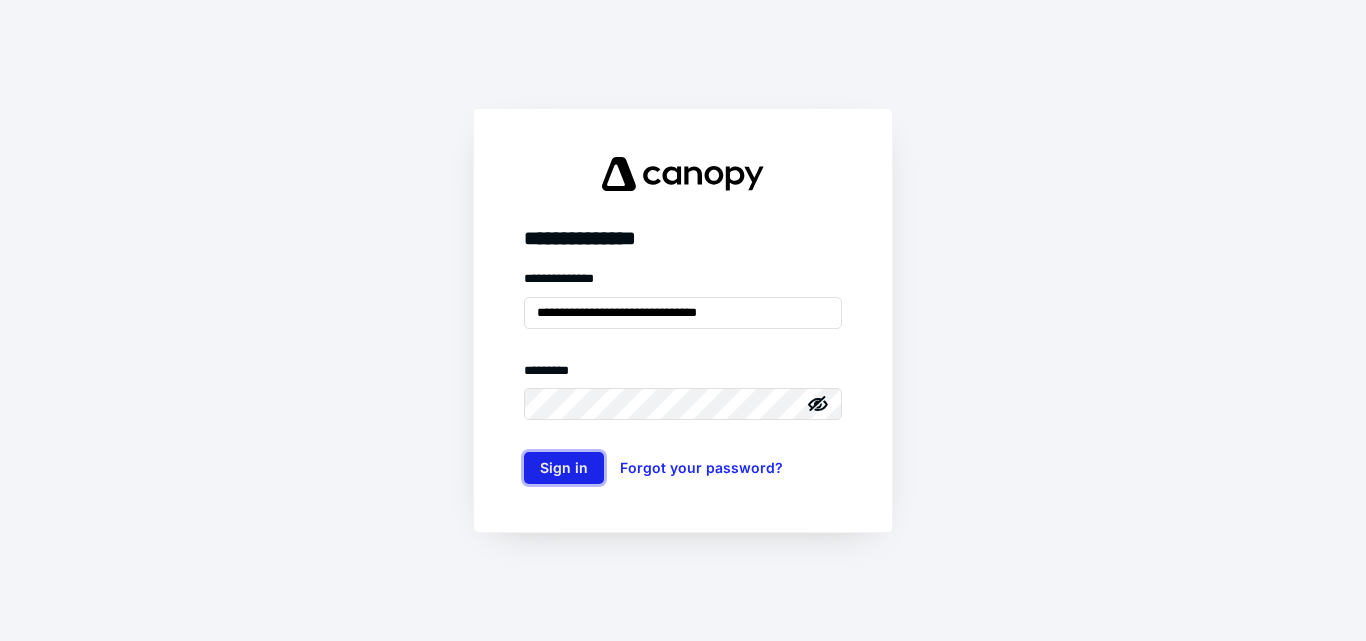 click on "Sign in" at bounding box center [564, 468] 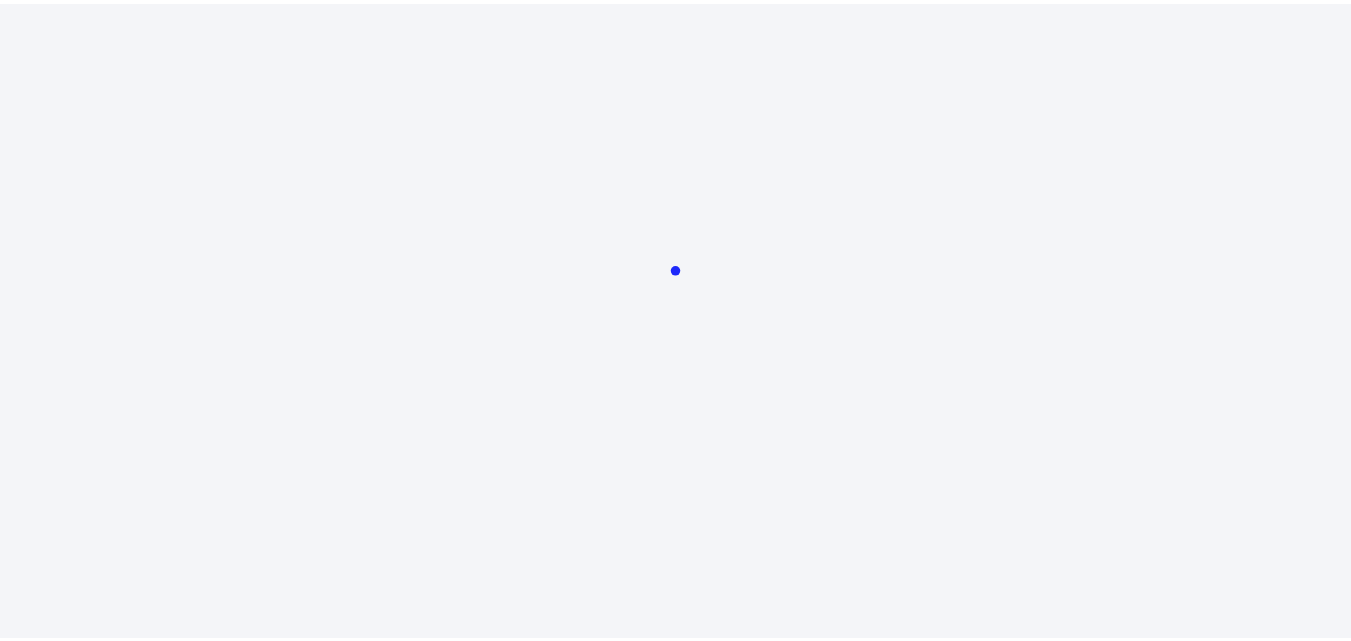 scroll, scrollTop: 0, scrollLeft: 0, axis: both 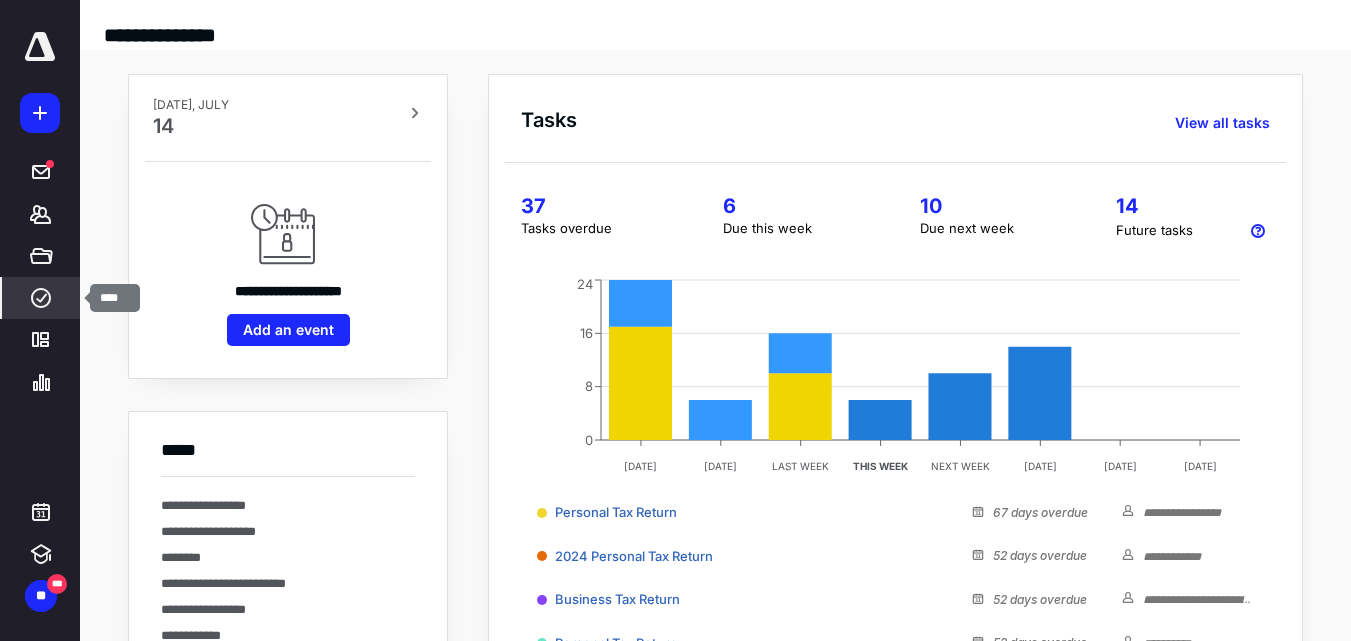 click 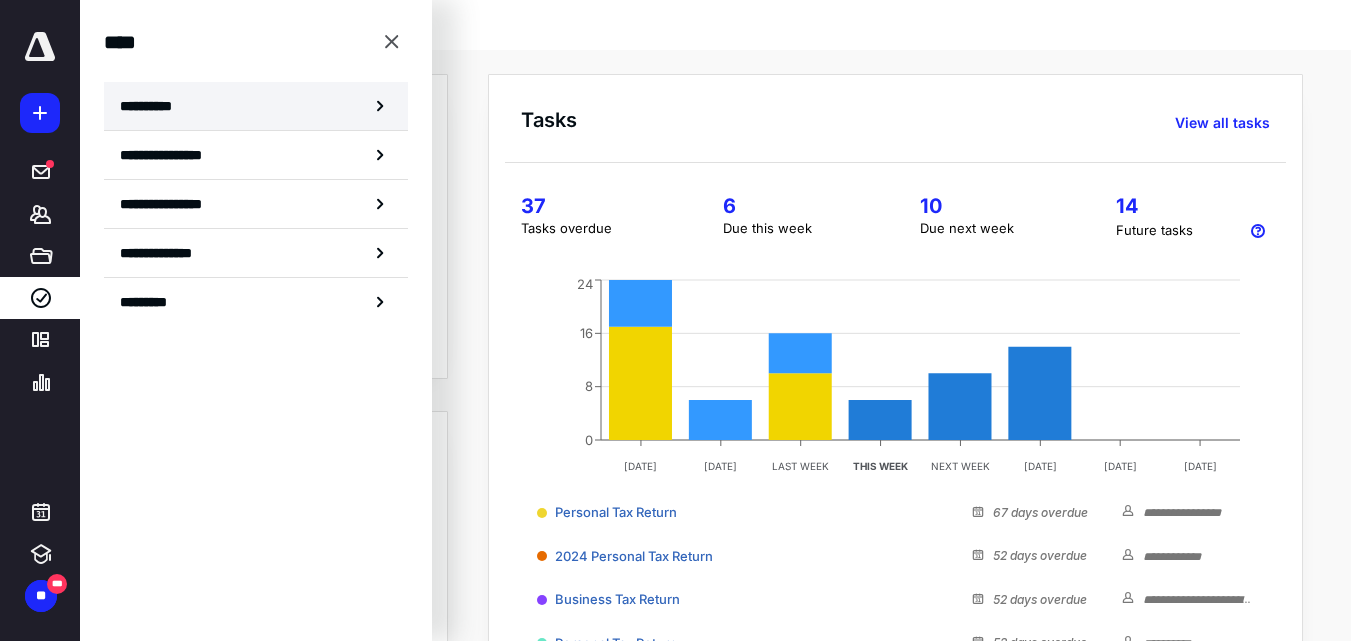 click on "**********" at bounding box center [153, 106] 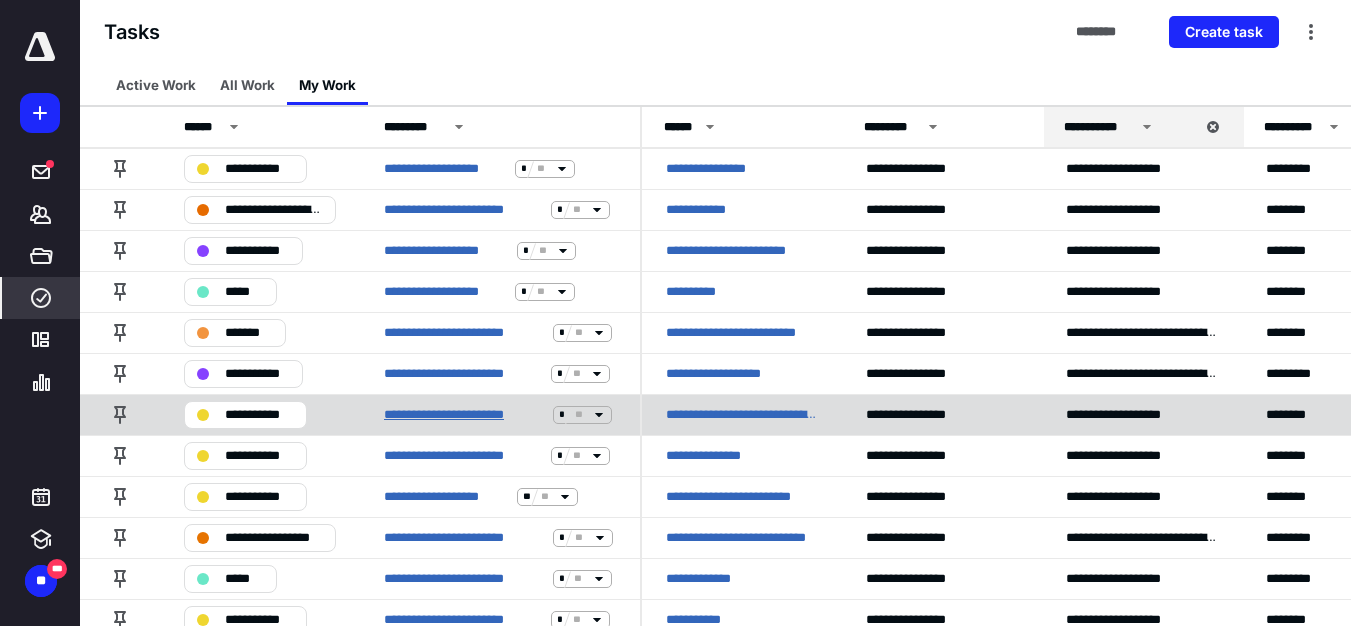 click on "**********" at bounding box center (464, 415) 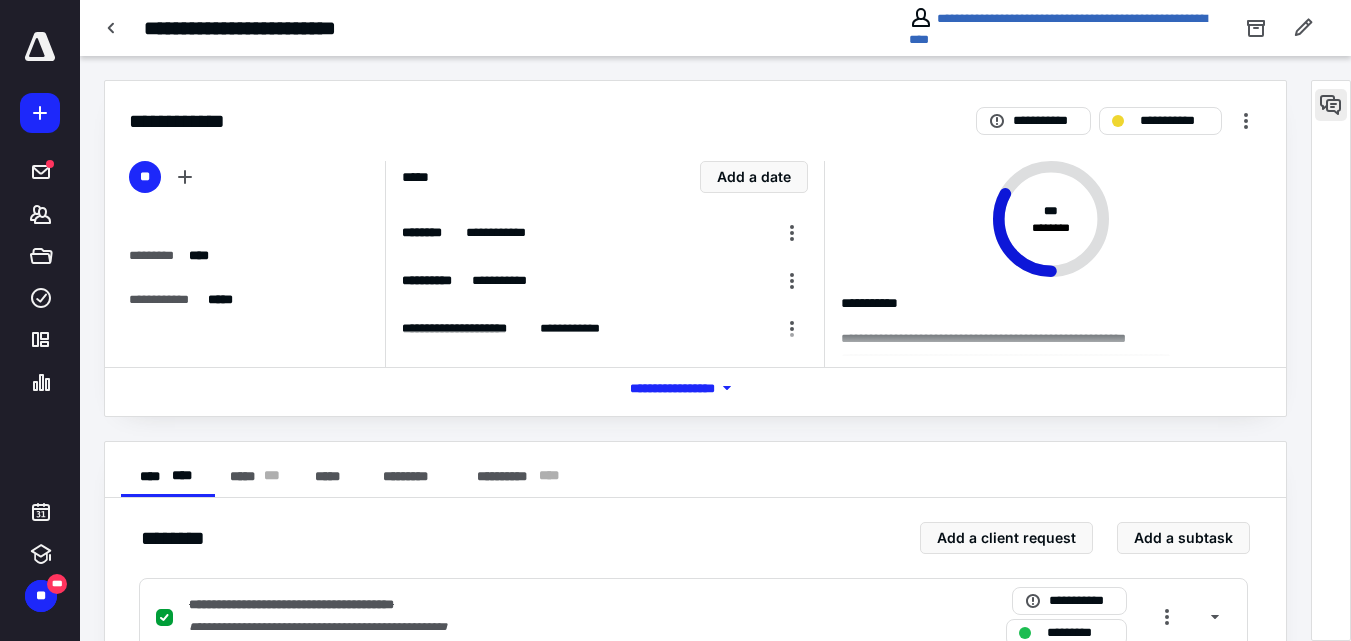 click at bounding box center (1331, 105) 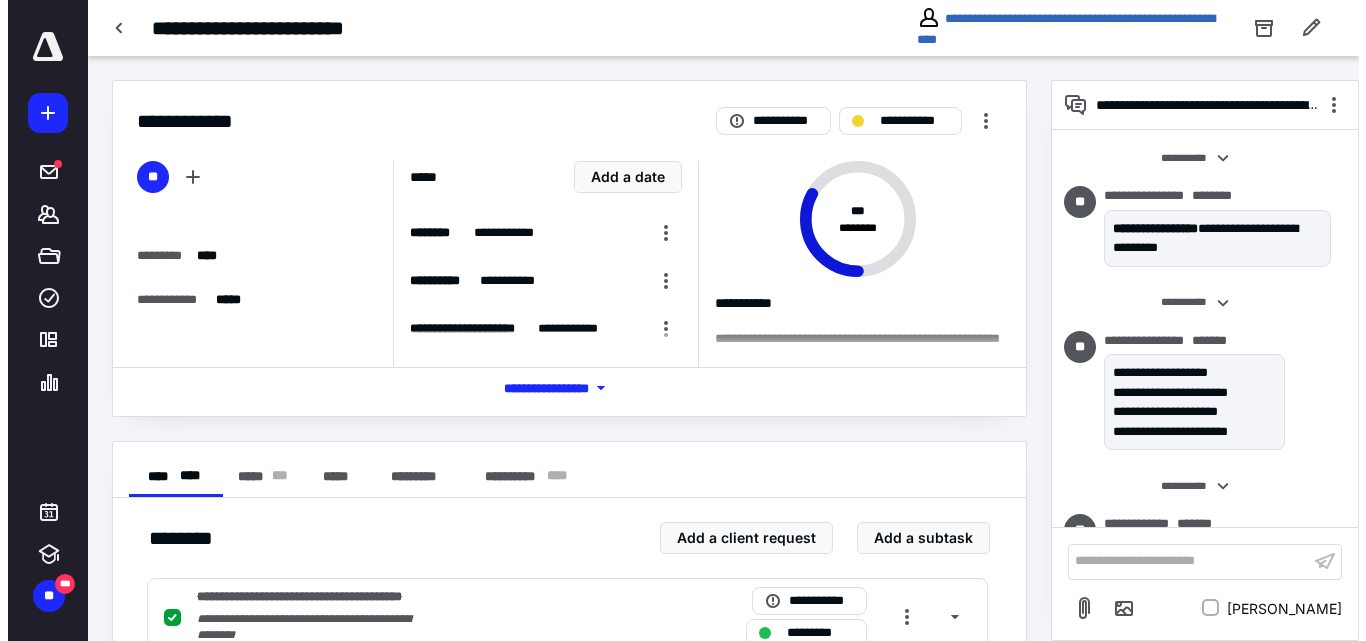 scroll, scrollTop: 434, scrollLeft: 0, axis: vertical 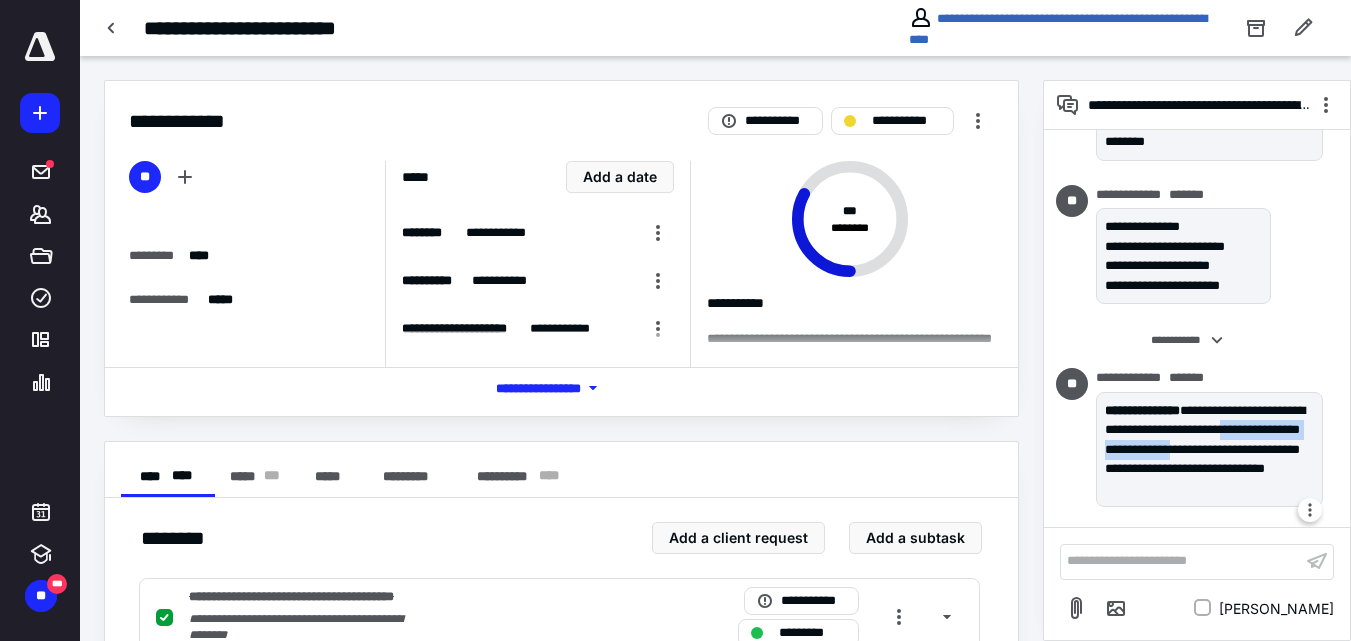 drag, startPoint x: 1123, startPoint y: 450, endPoint x: 1318, endPoint y: 450, distance: 195 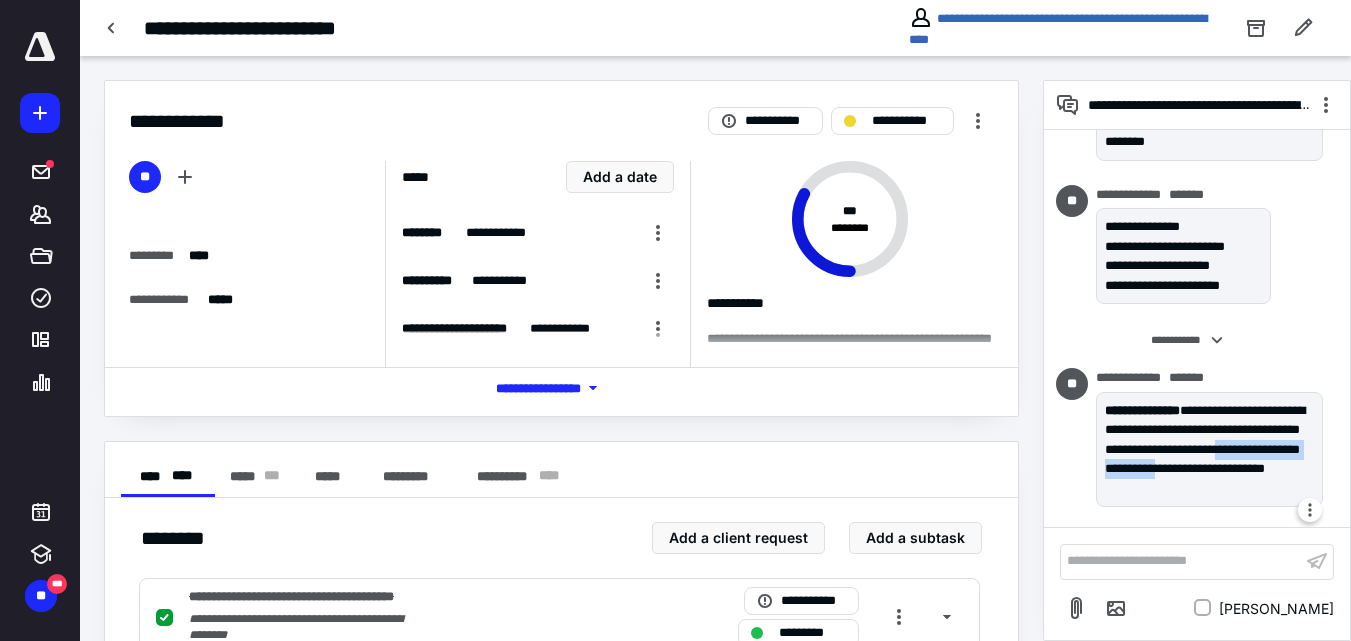 drag, startPoint x: 1150, startPoint y: 465, endPoint x: 1158, endPoint y: 492, distance: 28.160255 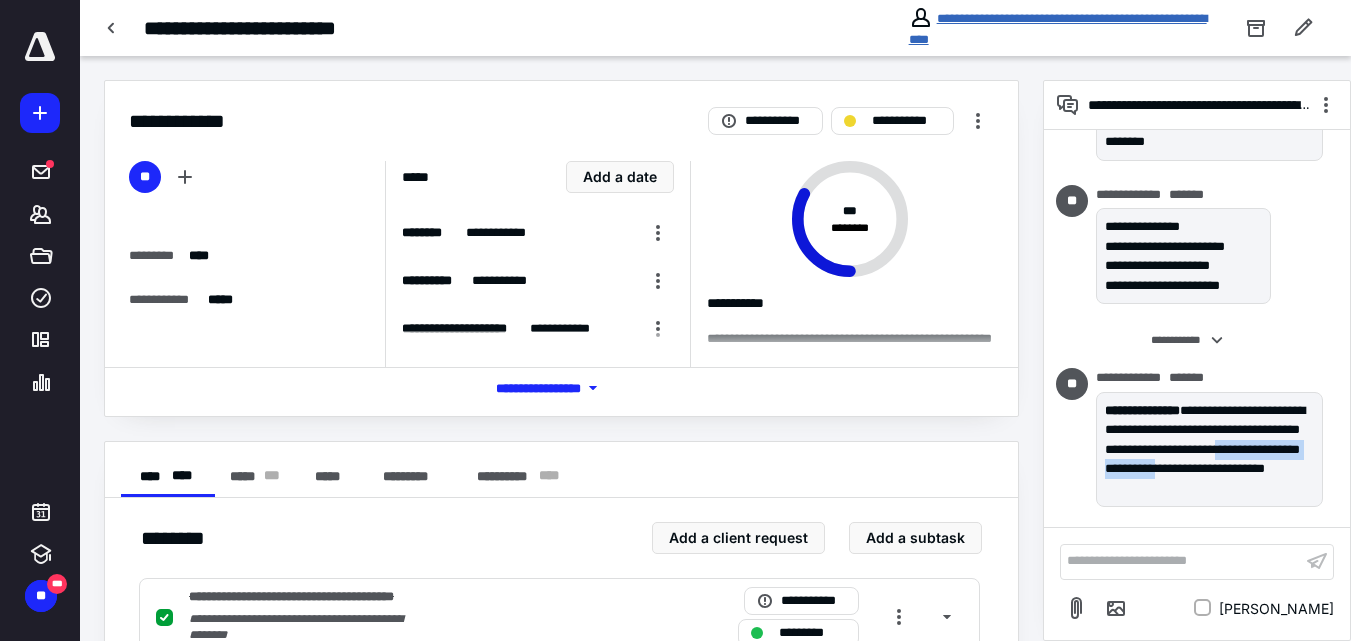 click on "**********" at bounding box center [1058, 29] 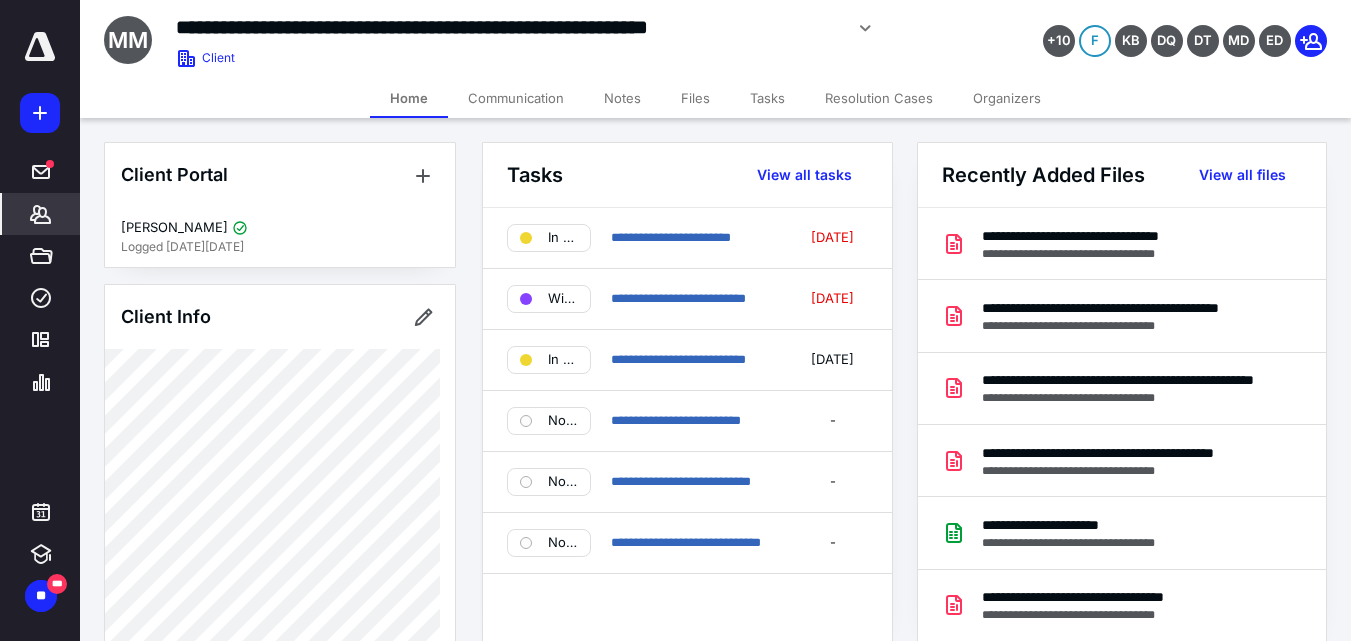 click on "Files" at bounding box center [695, 98] 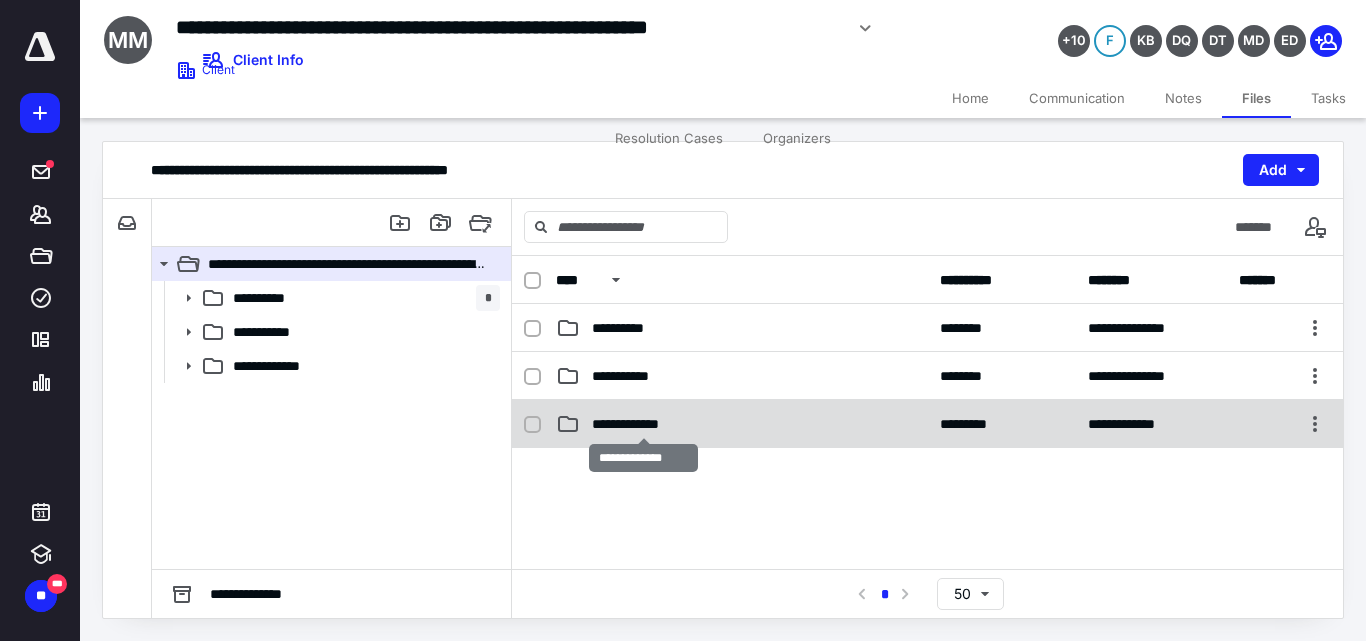 click on "**********" at bounding box center [643, 424] 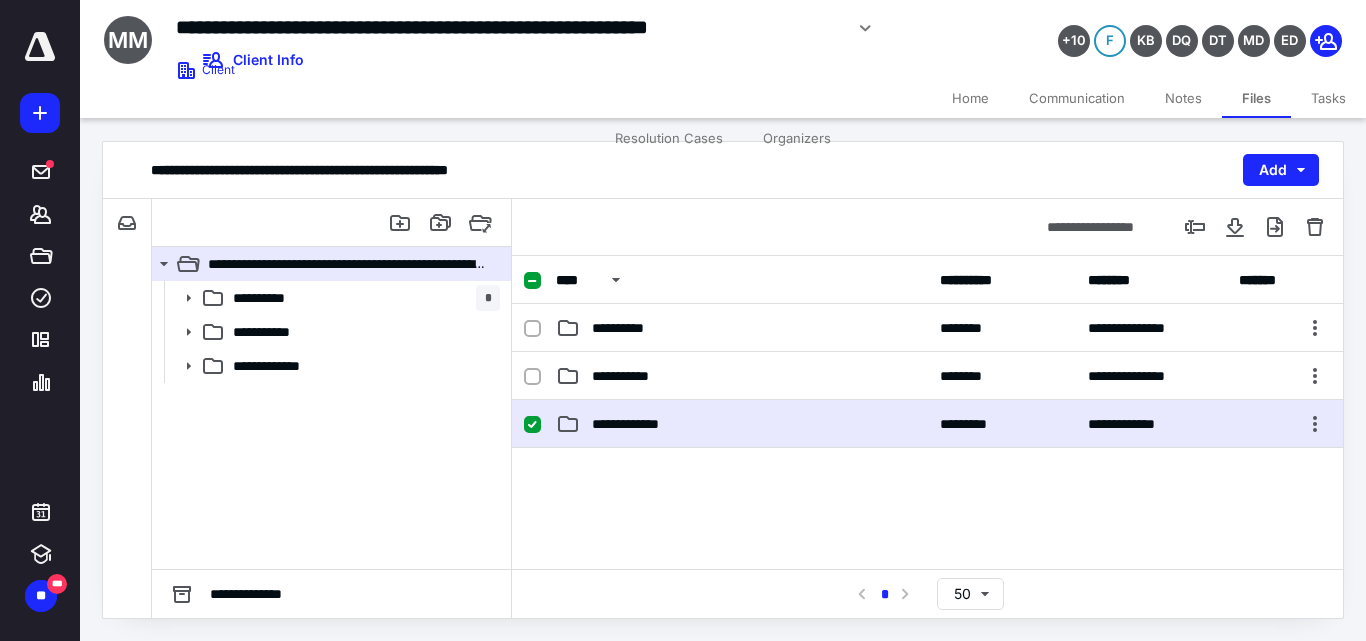 click on "**********" at bounding box center [643, 424] 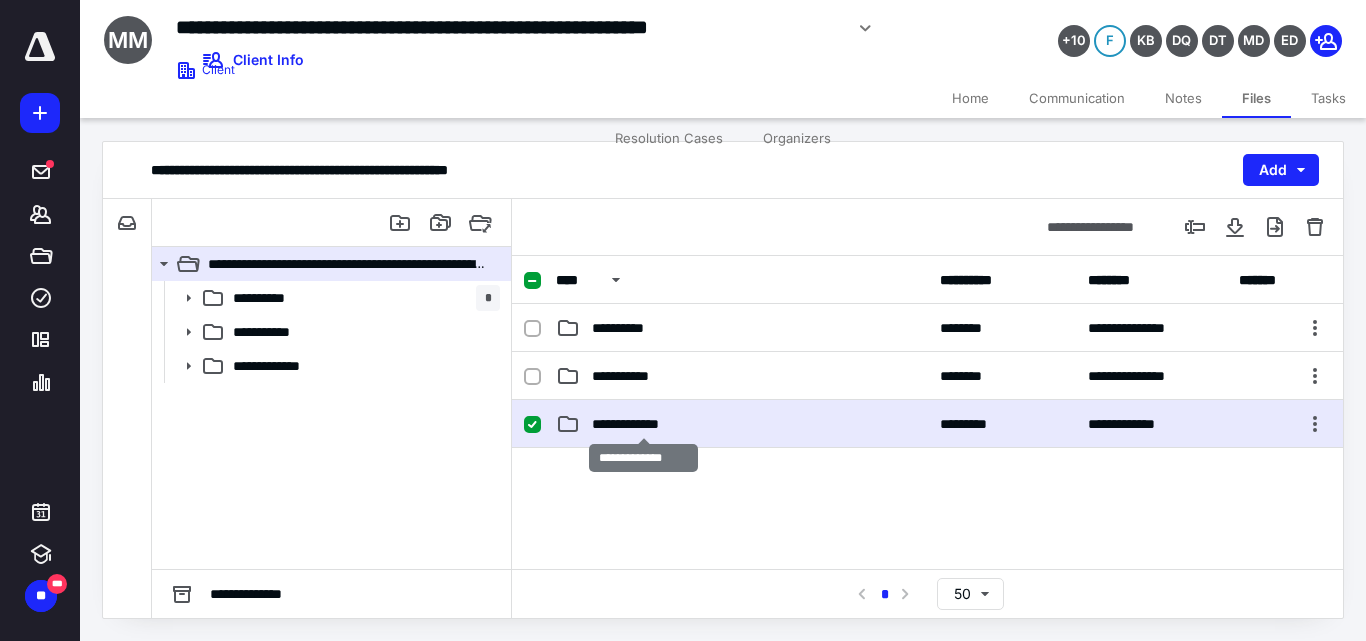click on "**********" at bounding box center [643, 424] 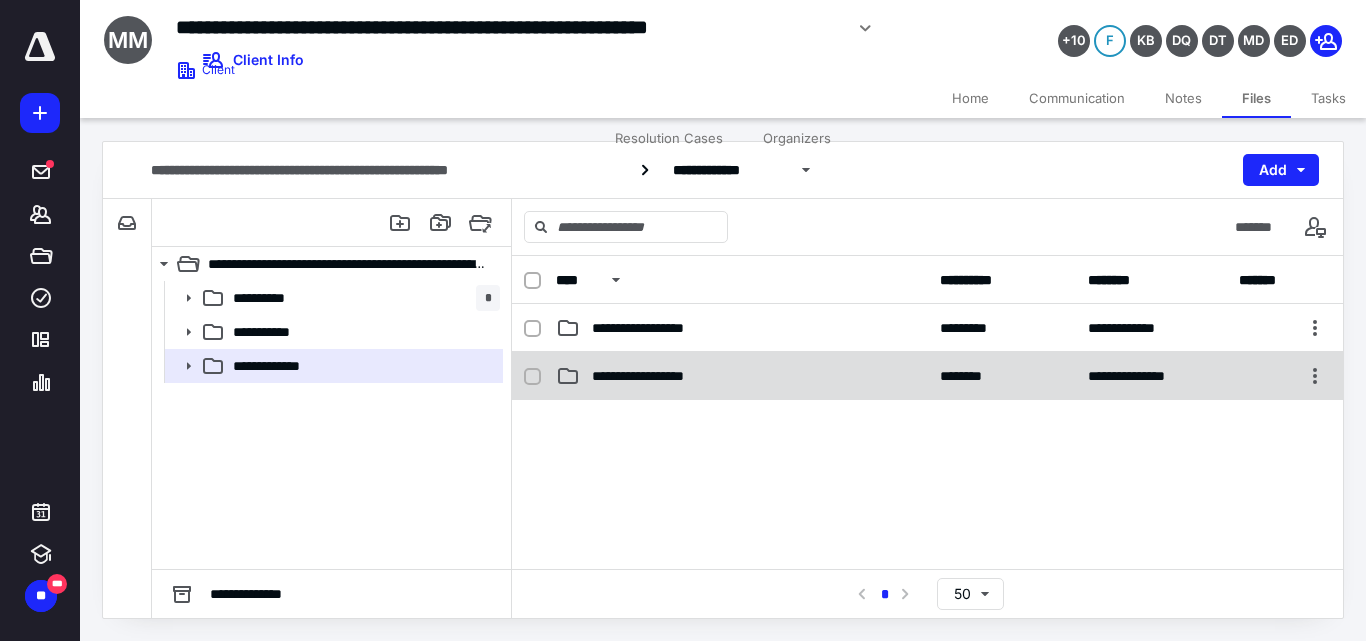 click on "**********" at bounding box center [662, 376] 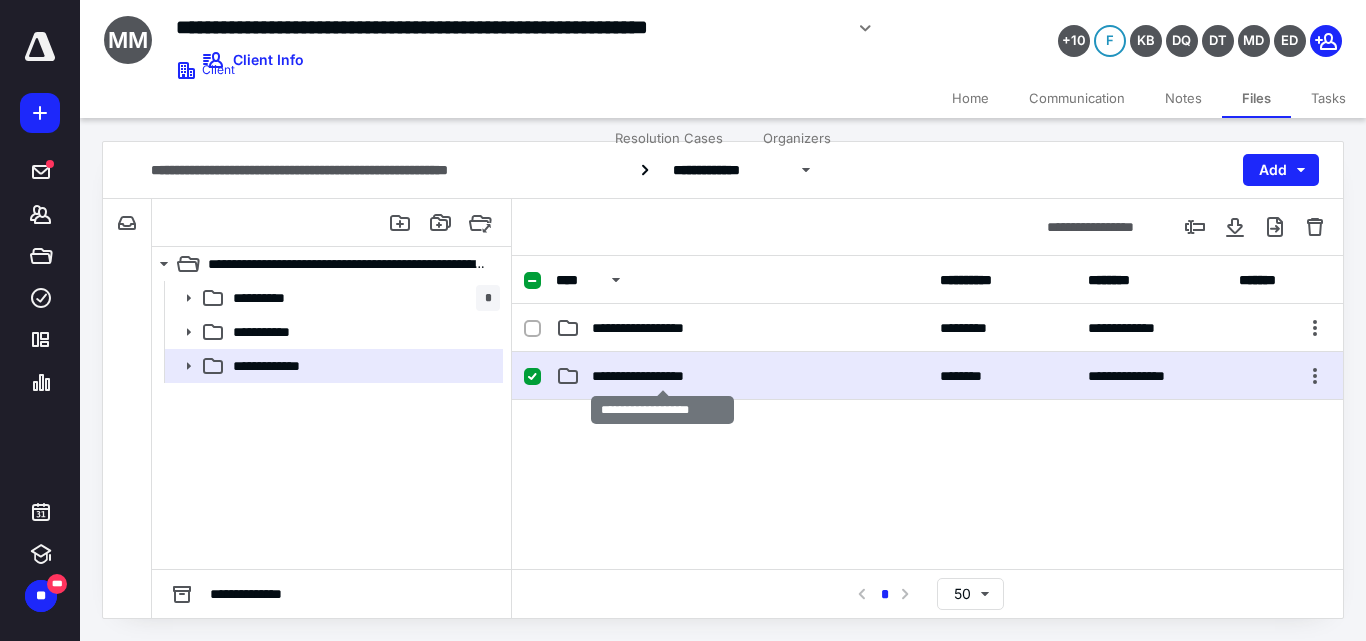 click on "**********" at bounding box center (662, 376) 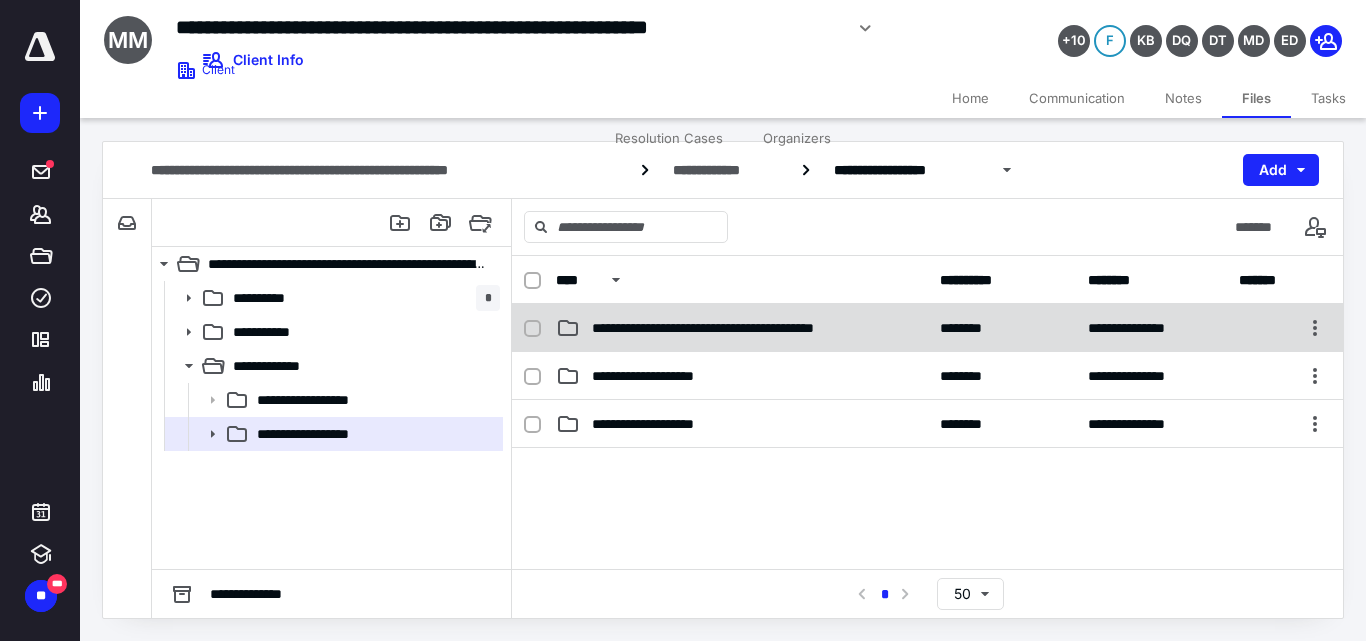 click on "**********" at bounding box center [742, 328] 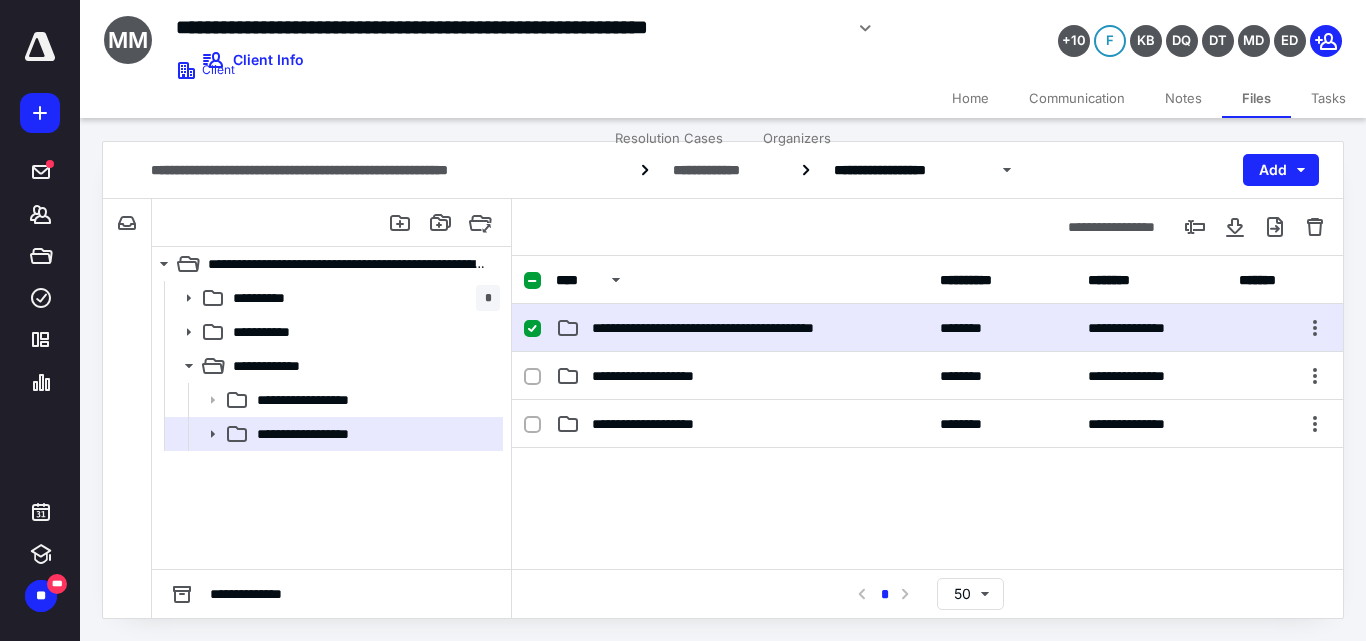 checkbox on "true" 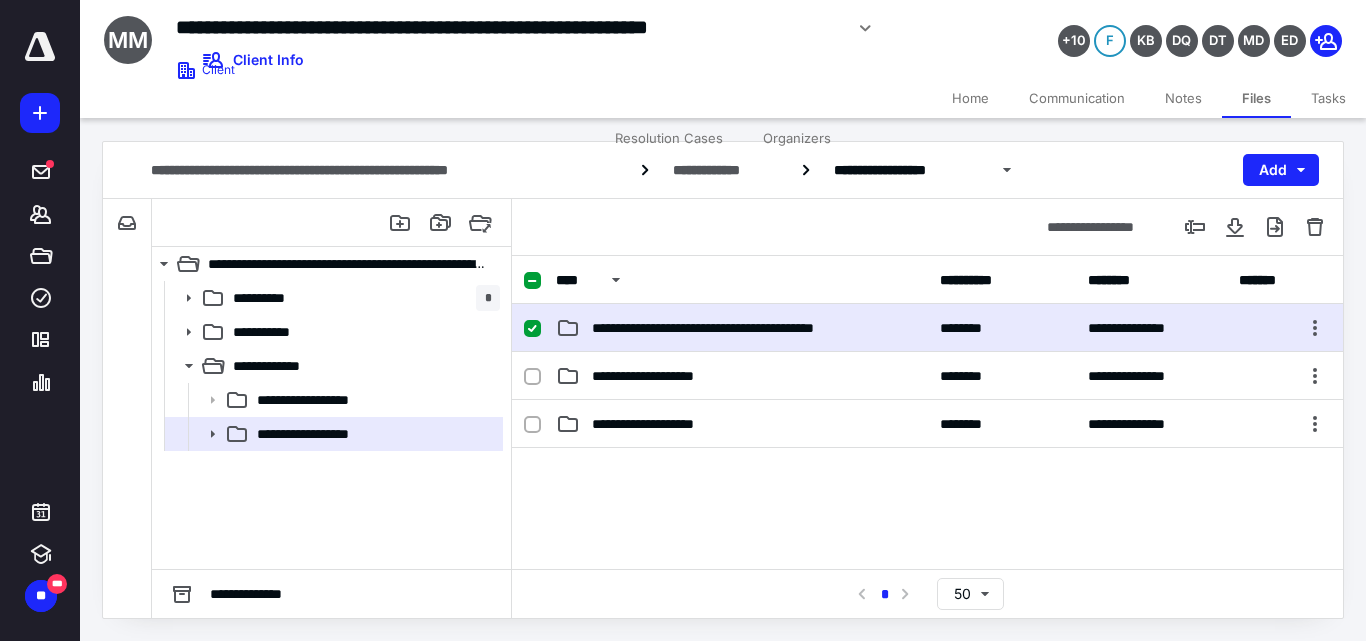 click on "**********" at bounding box center [742, 328] 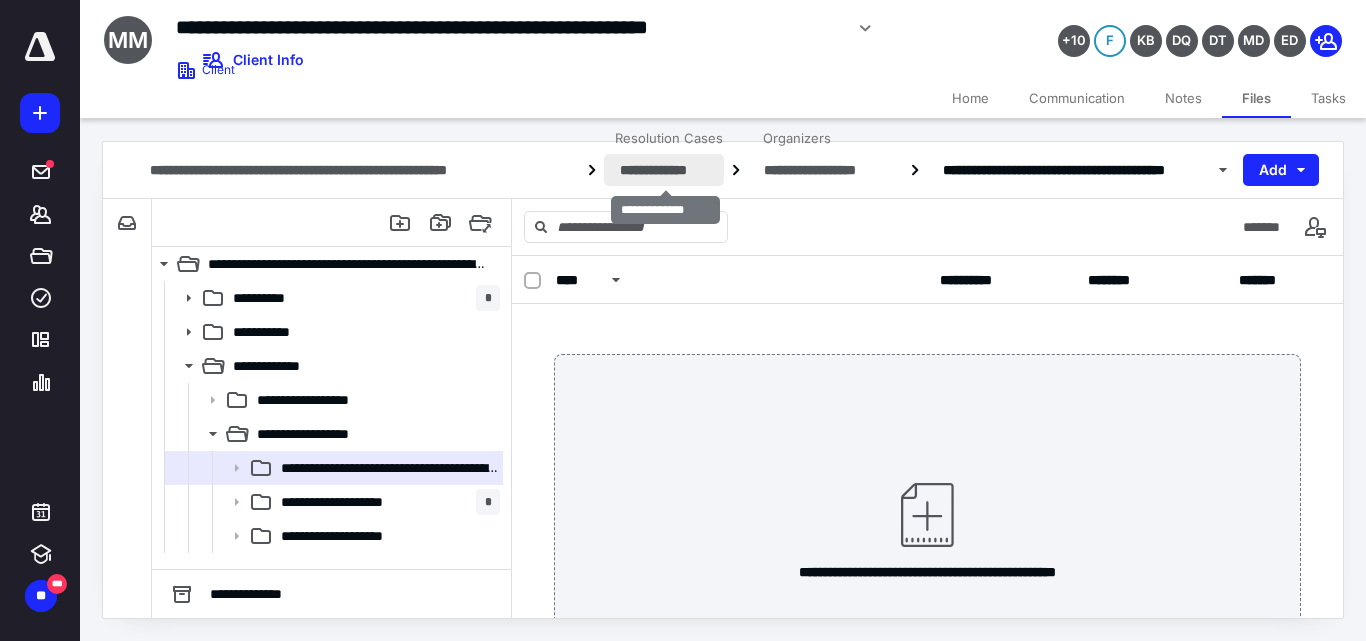 click on "**********" at bounding box center (664, 170) 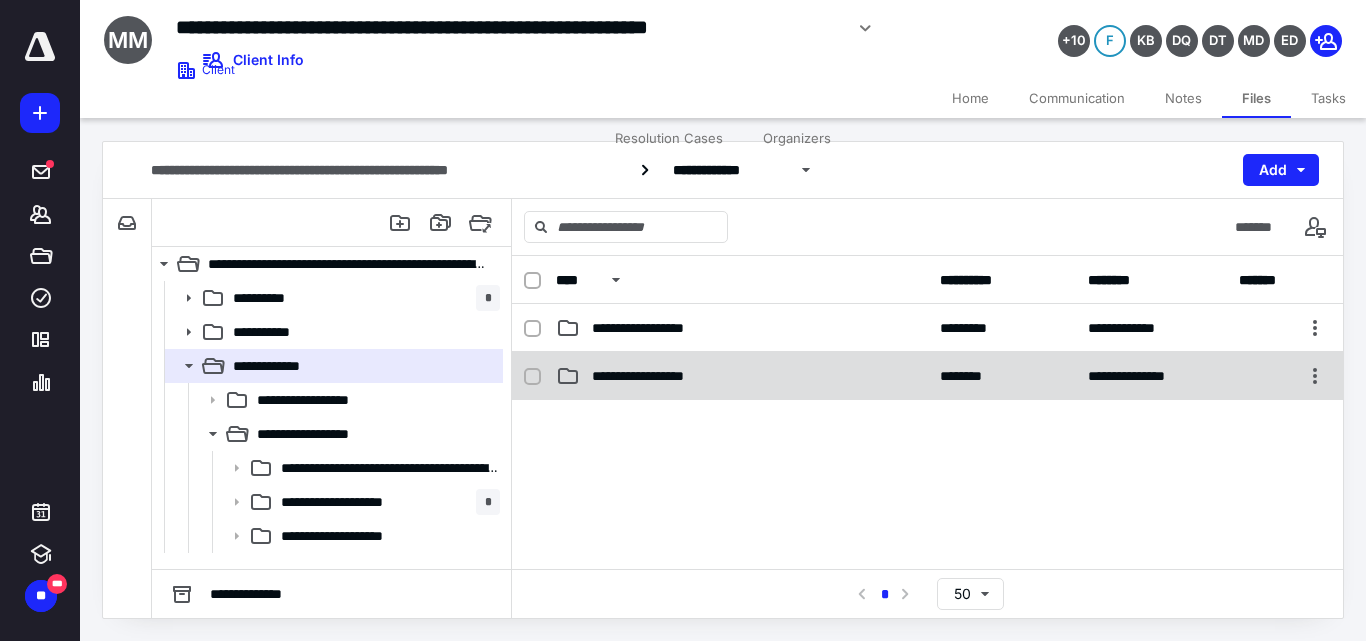 click on "**********" at bounding box center (662, 376) 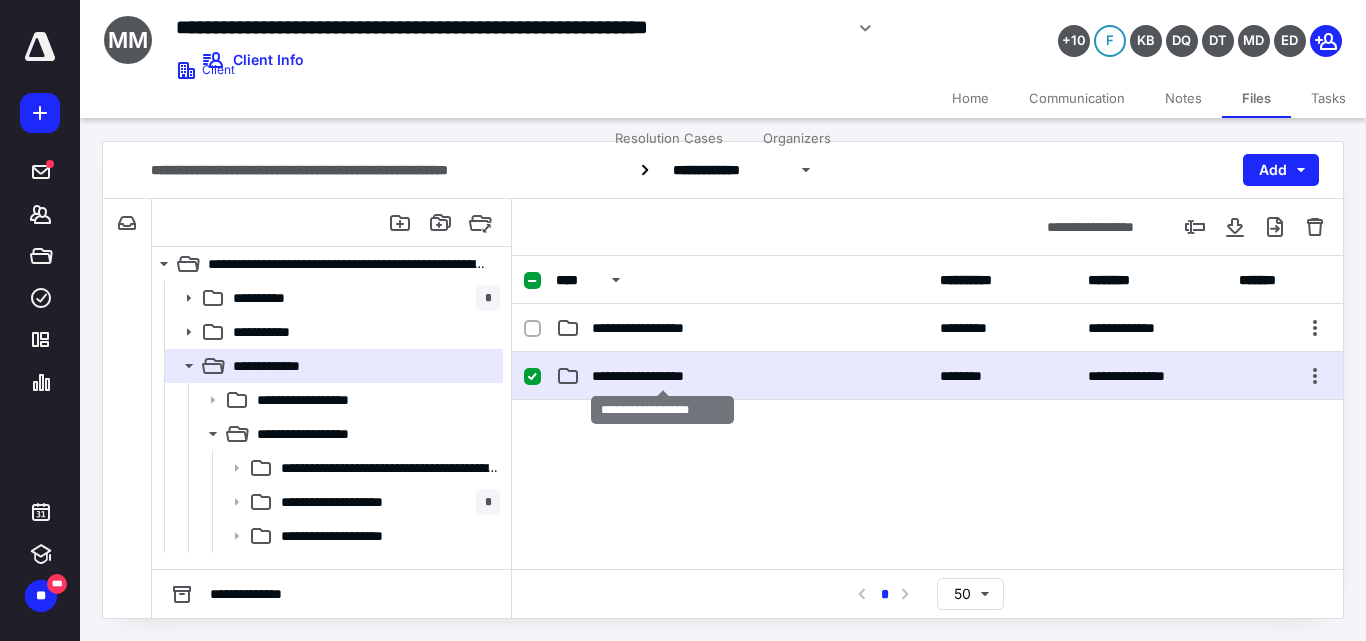 click on "**********" at bounding box center (662, 376) 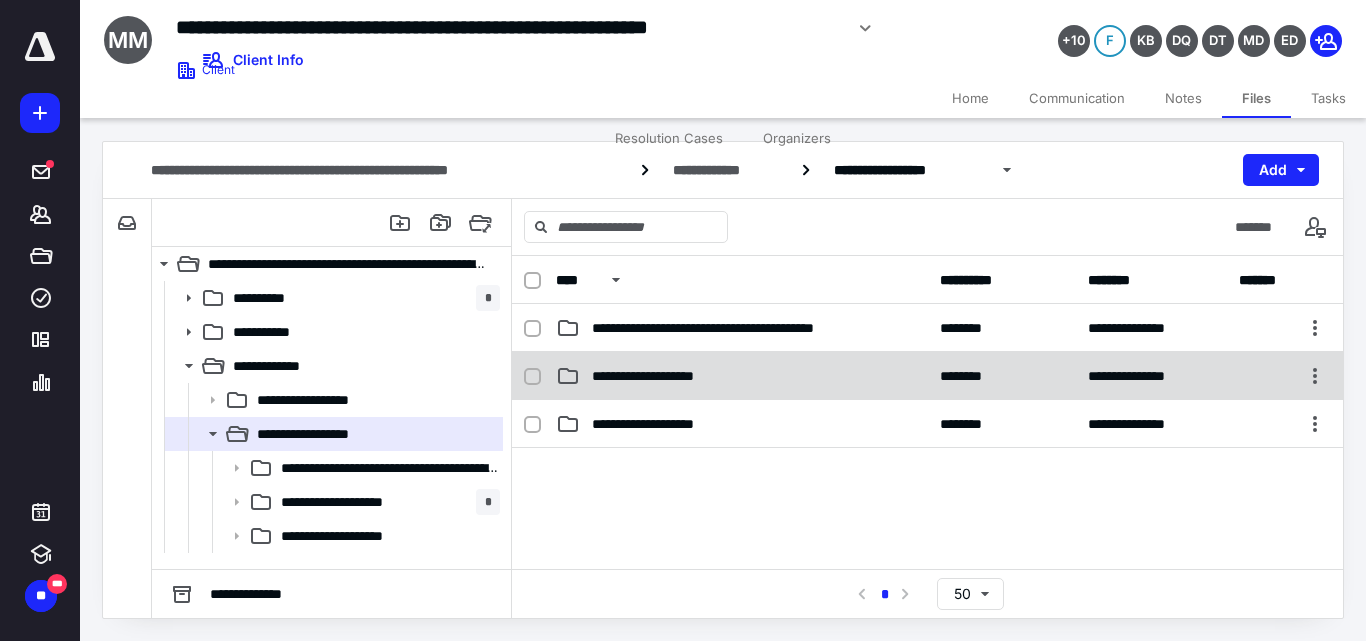 click on "**********" at bounding box center [927, 376] 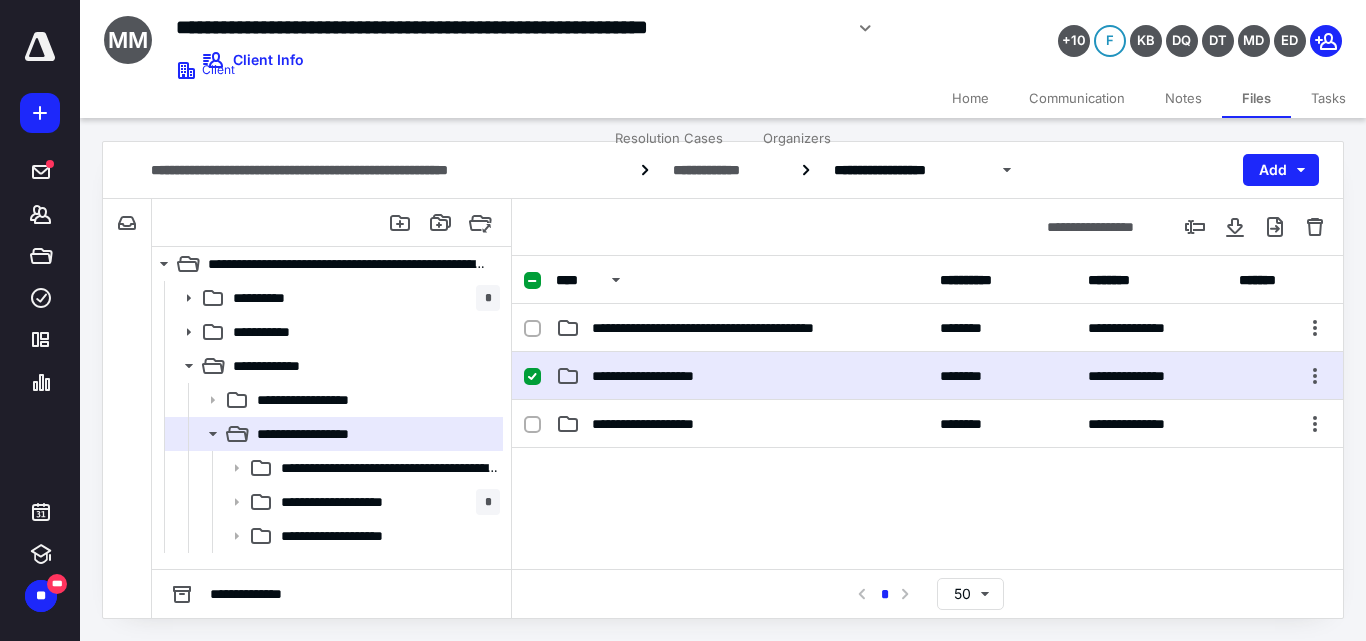 click on "**********" at bounding box center (927, 376) 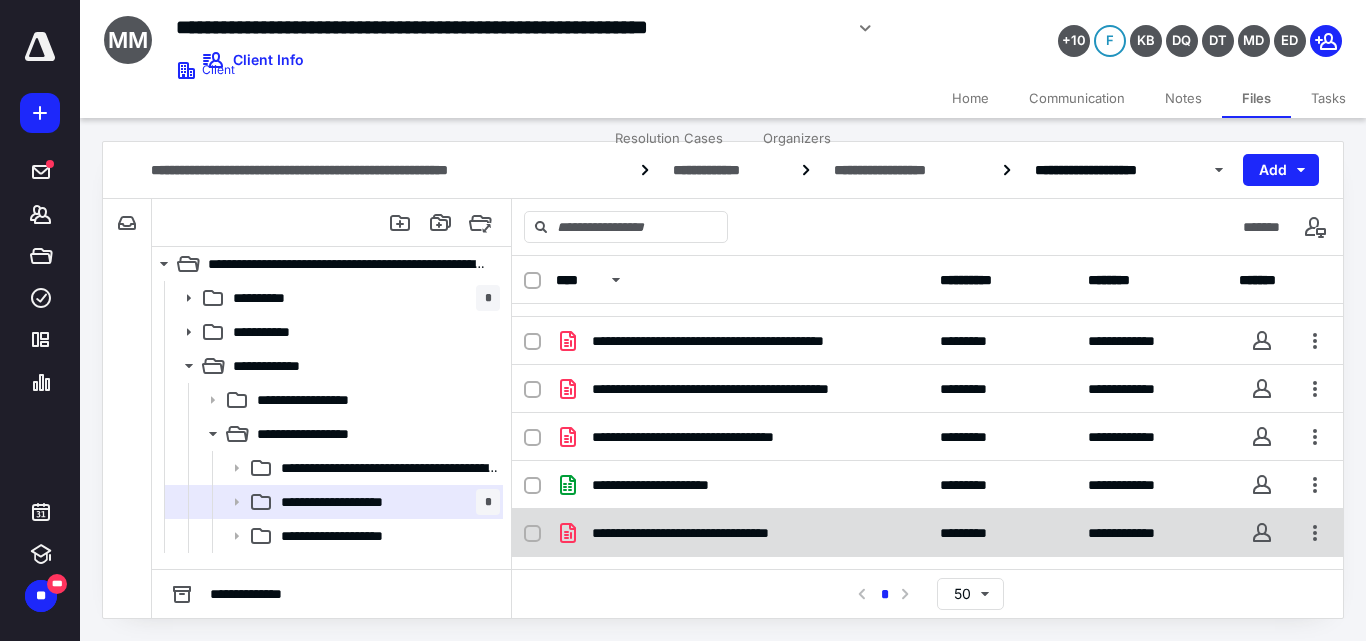 scroll, scrollTop: 0, scrollLeft: 0, axis: both 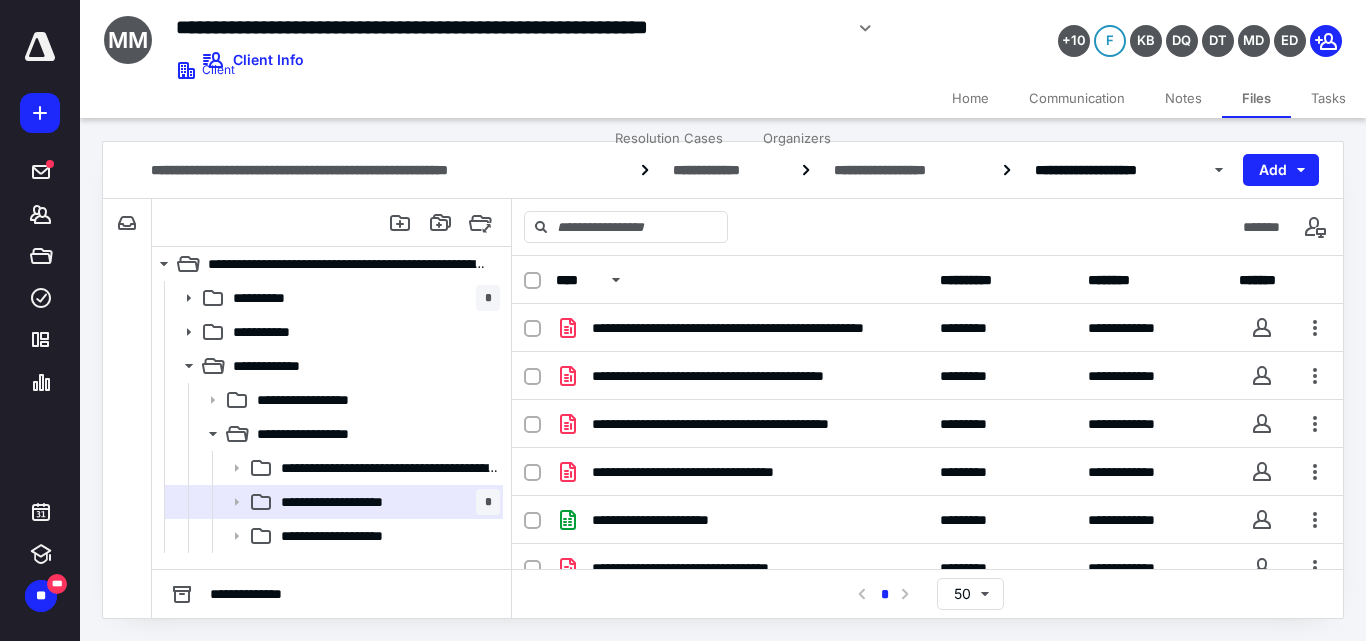 click at bounding box center (532, 281) 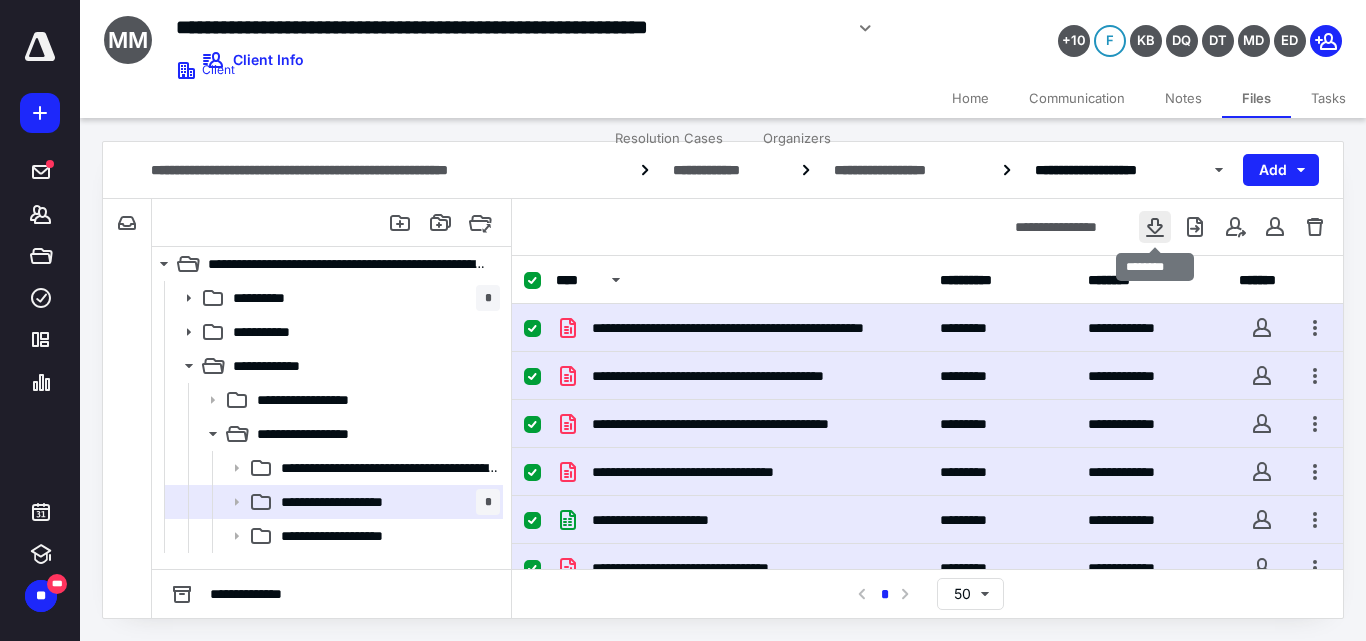 click at bounding box center (1155, 227) 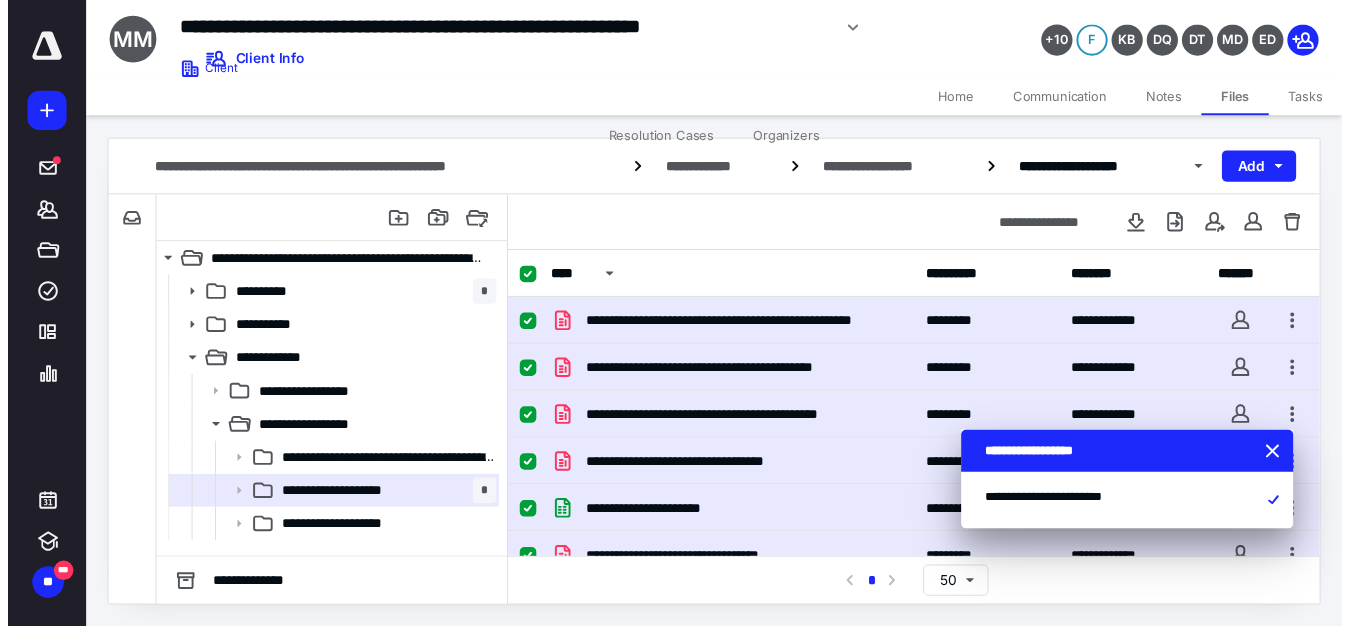 scroll, scrollTop: 35, scrollLeft: 0, axis: vertical 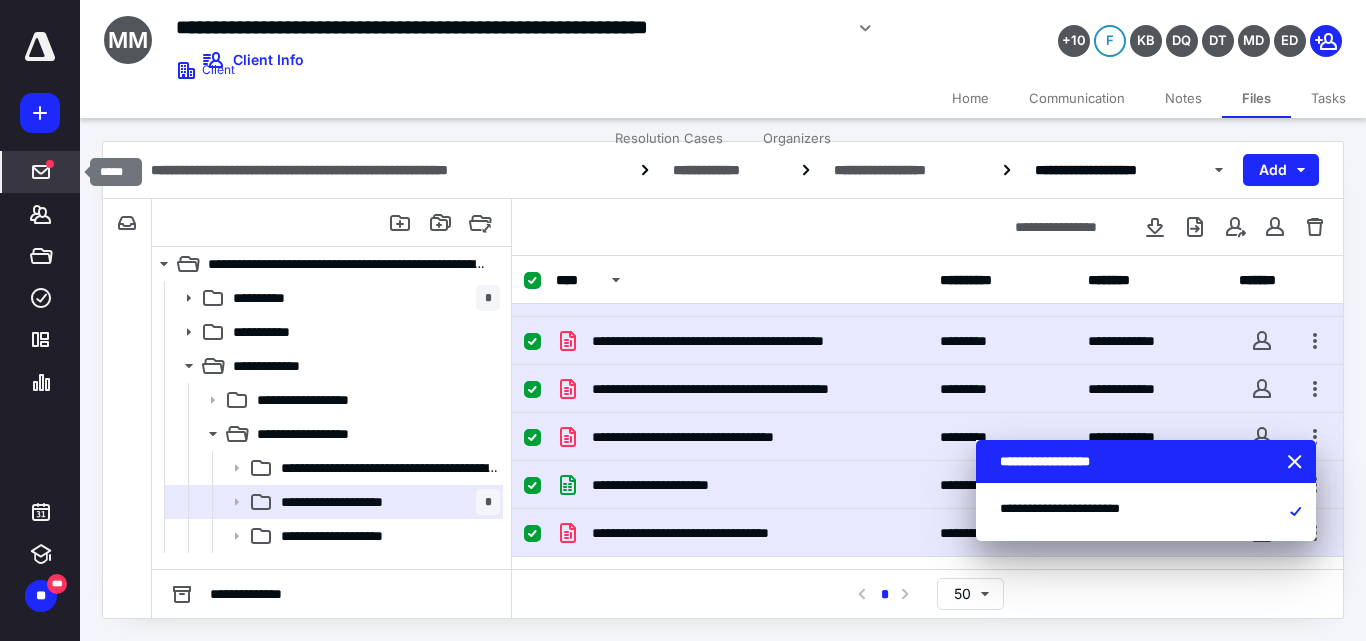 click 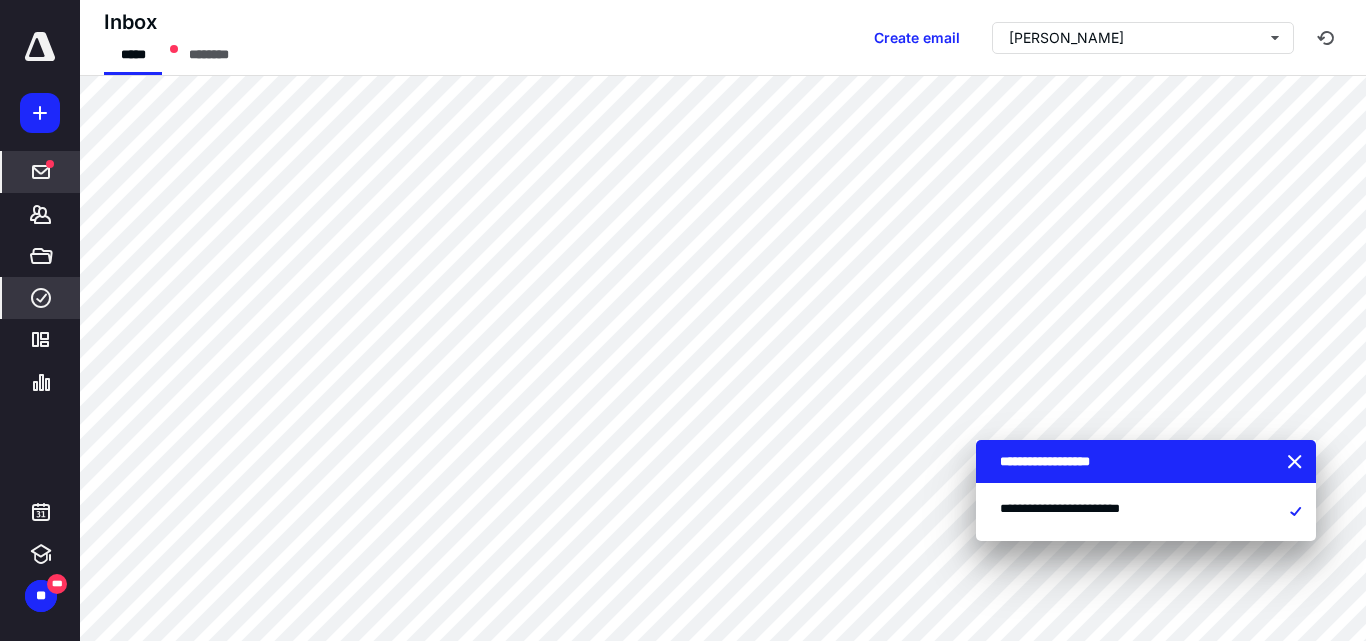 click 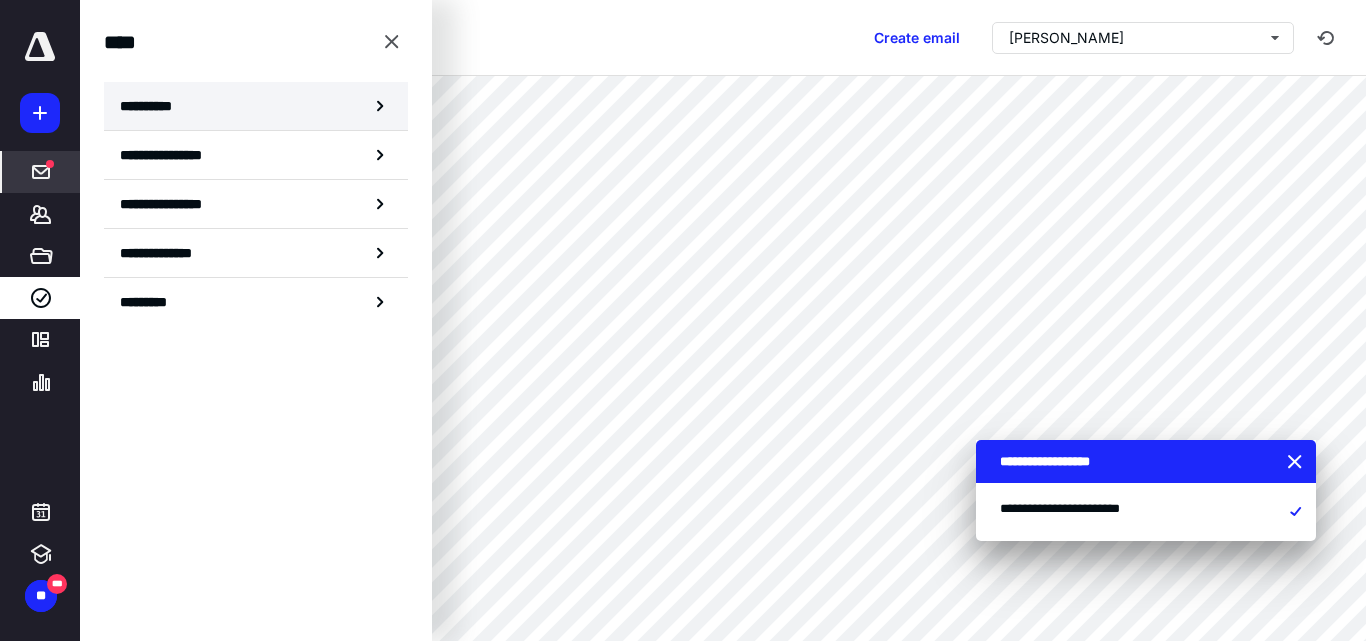 click on "**********" at bounding box center [153, 106] 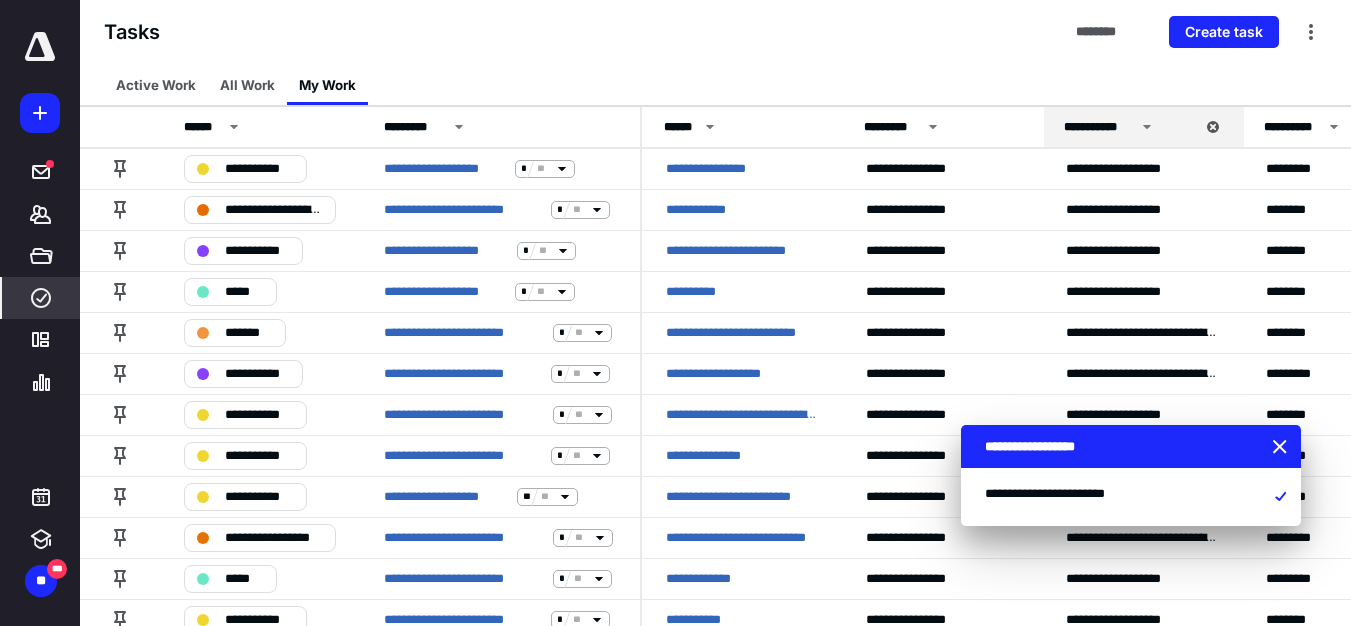 click on "**********" at bounding box center (1131, 447) 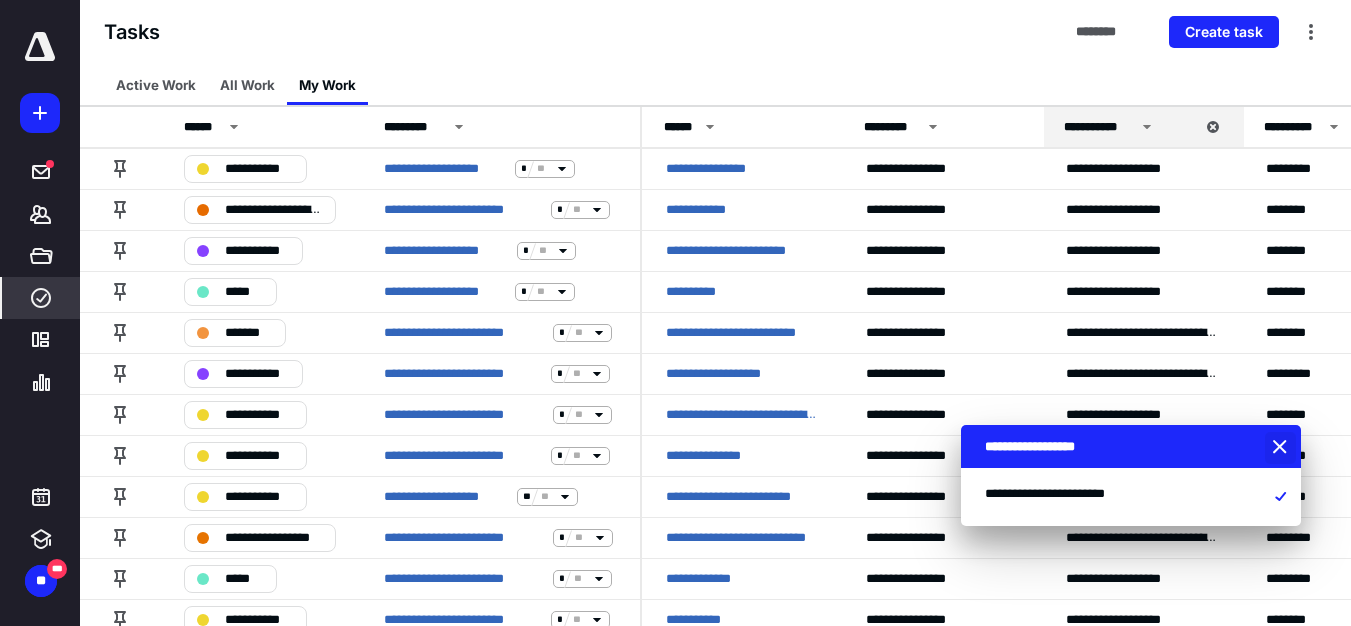 click at bounding box center [1282, 448] 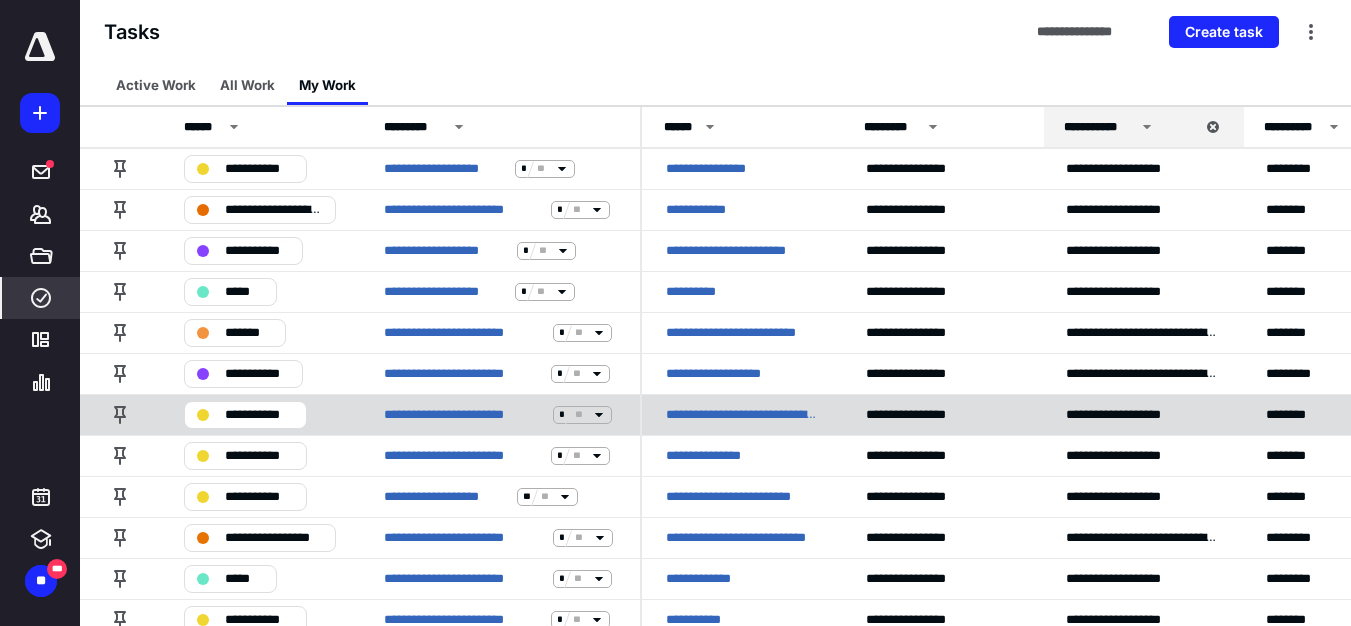 click on "**********" at bounding box center (742, 415) 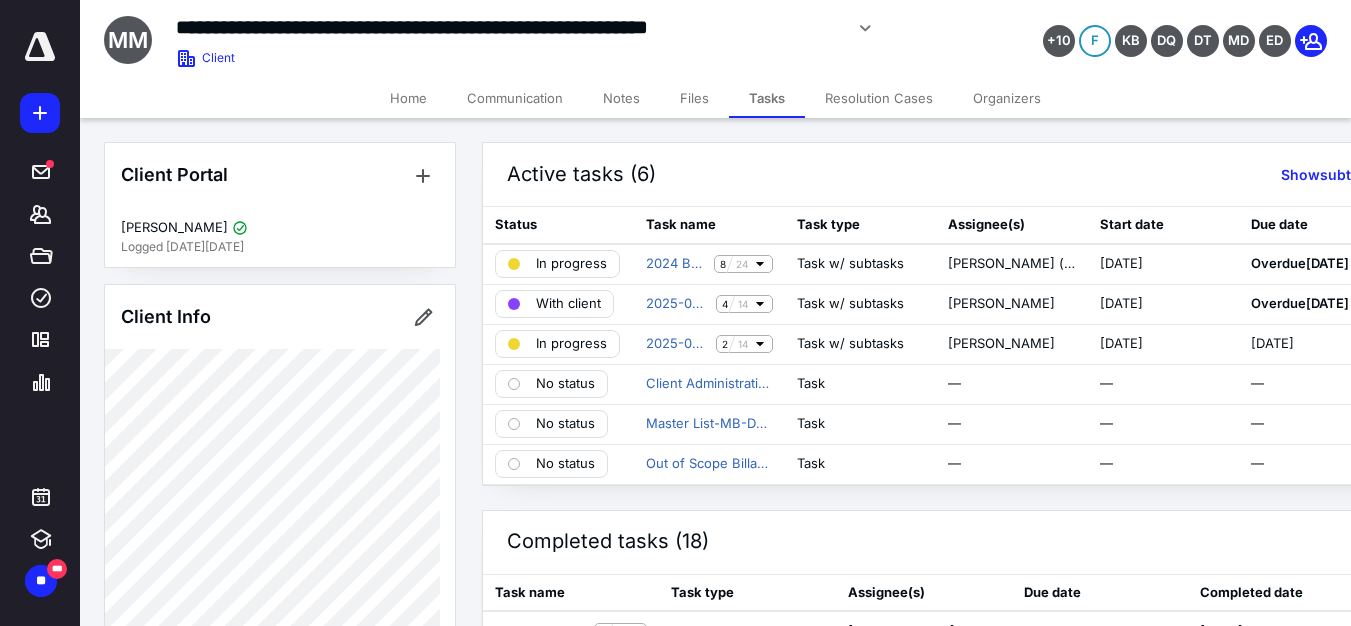 click on "Files" at bounding box center [694, 98] 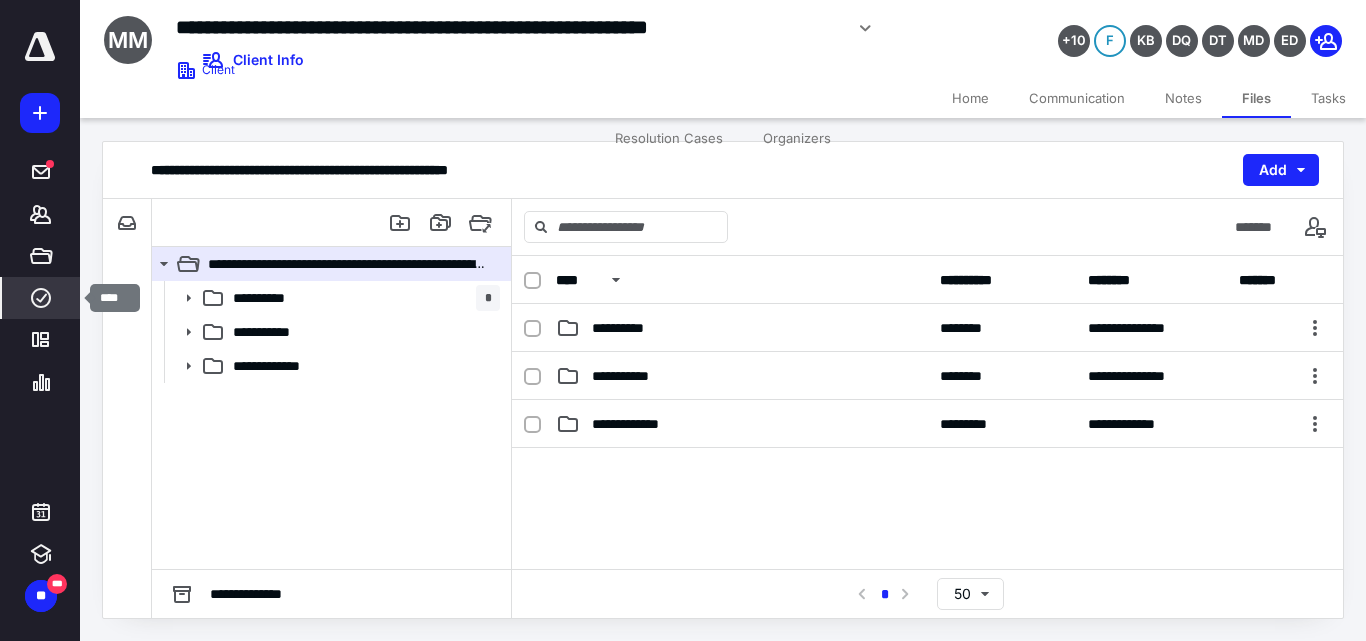click 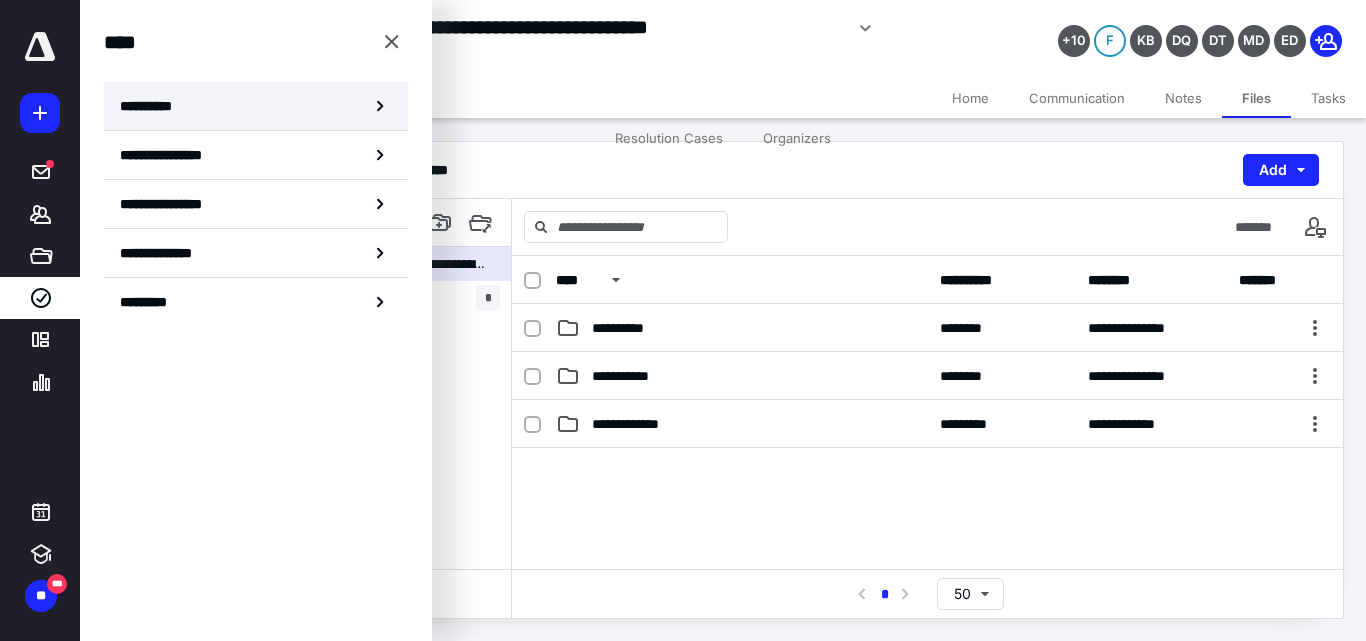 click on "**********" at bounding box center (153, 106) 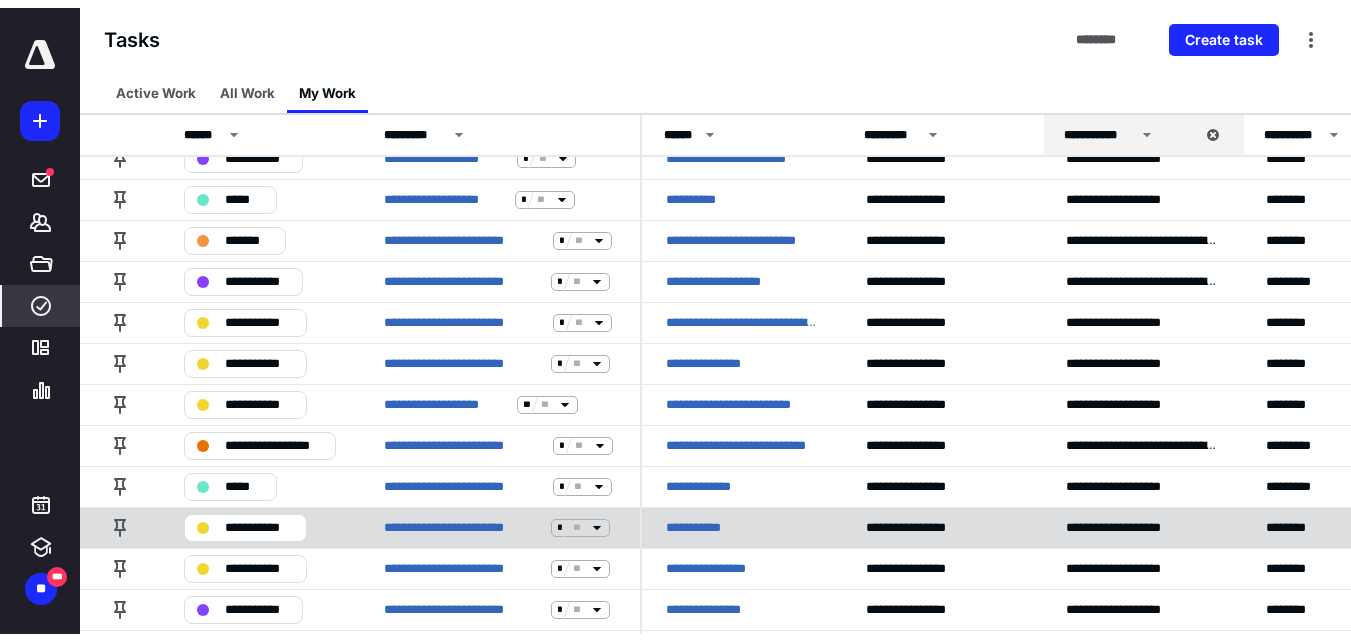scroll, scrollTop: 0, scrollLeft: 0, axis: both 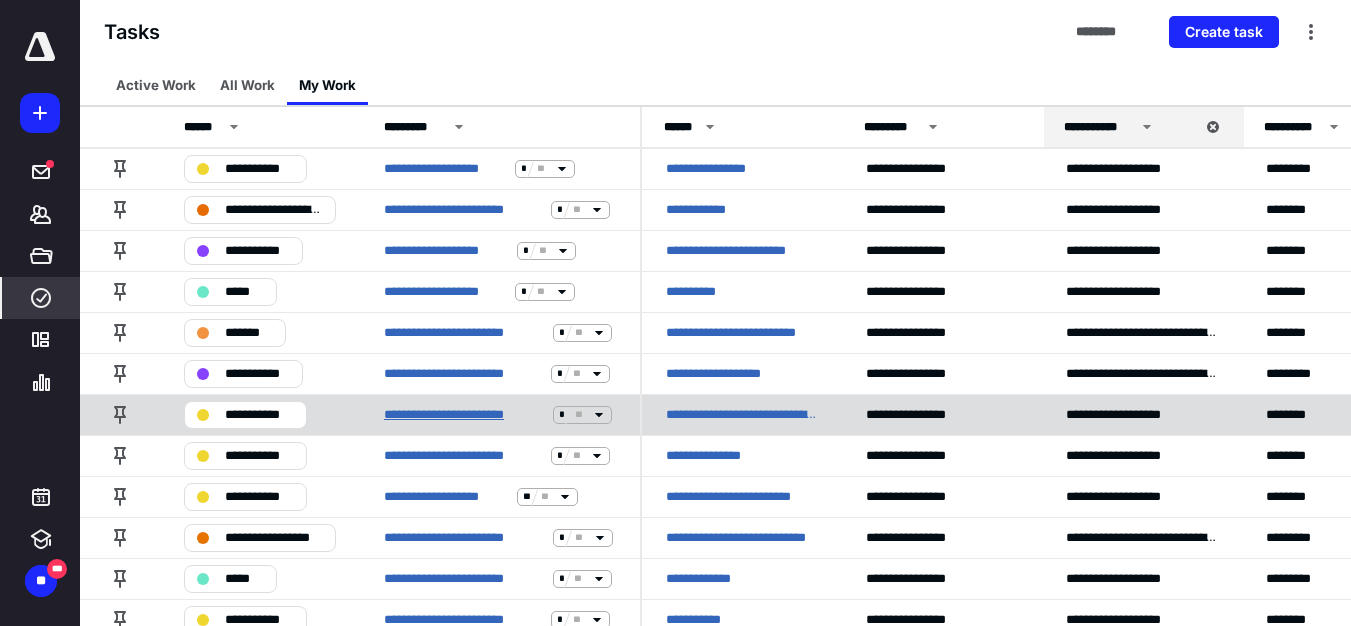 click on "**********" at bounding box center (464, 415) 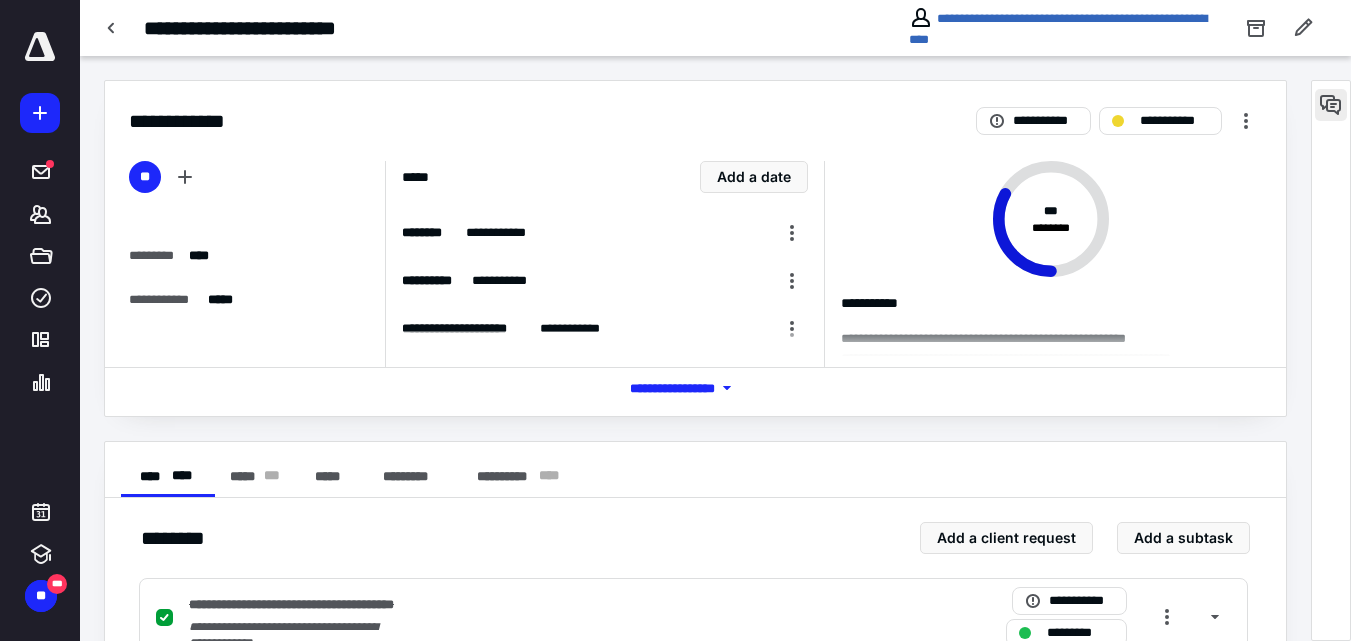 click at bounding box center [1331, 105] 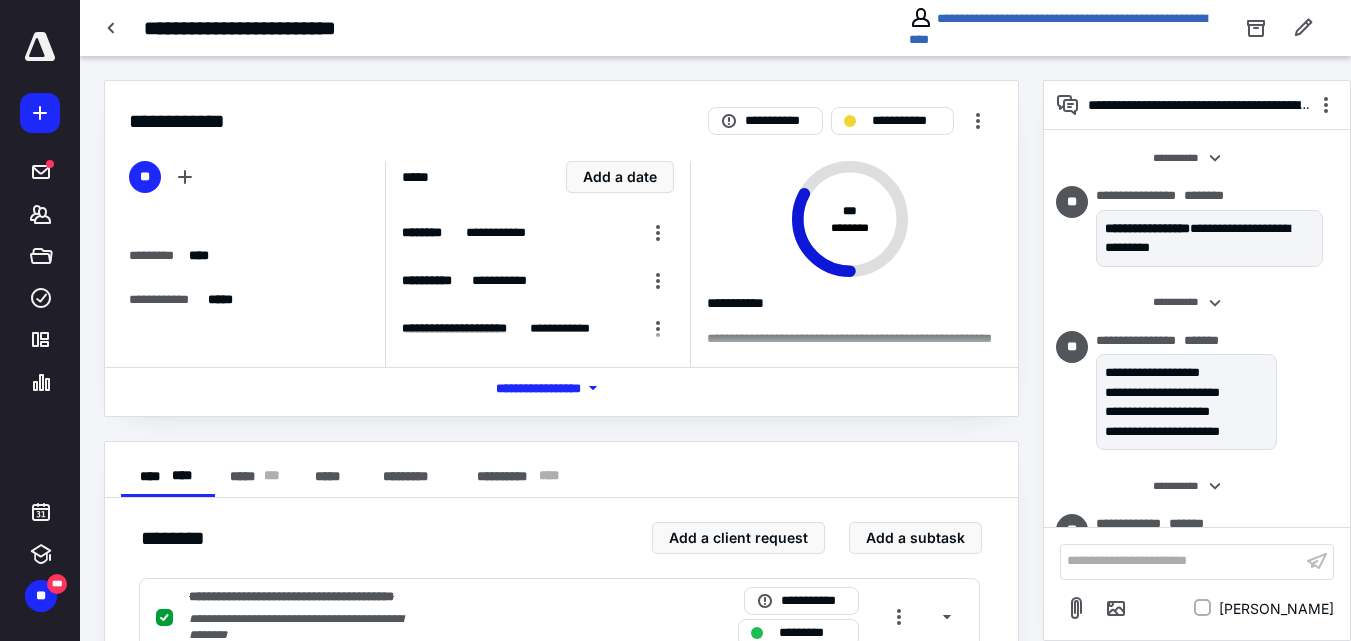 scroll, scrollTop: 434, scrollLeft: 0, axis: vertical 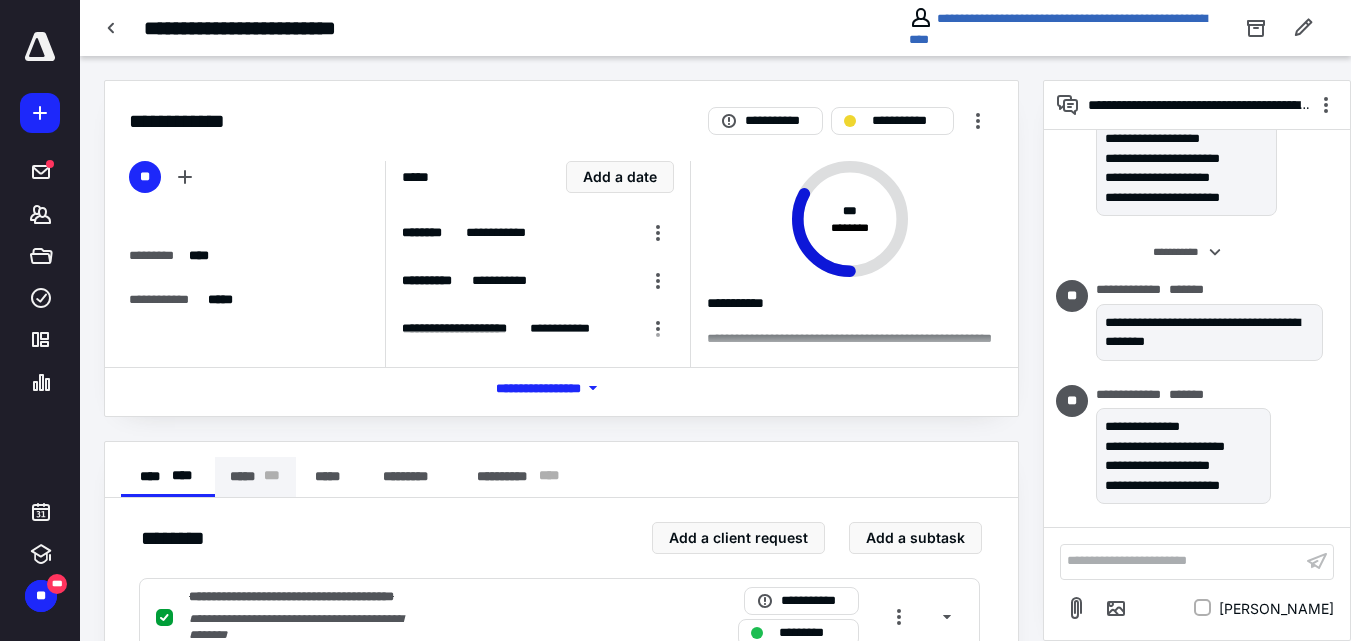click on "***** * * *" at bounding box center [255, 477] 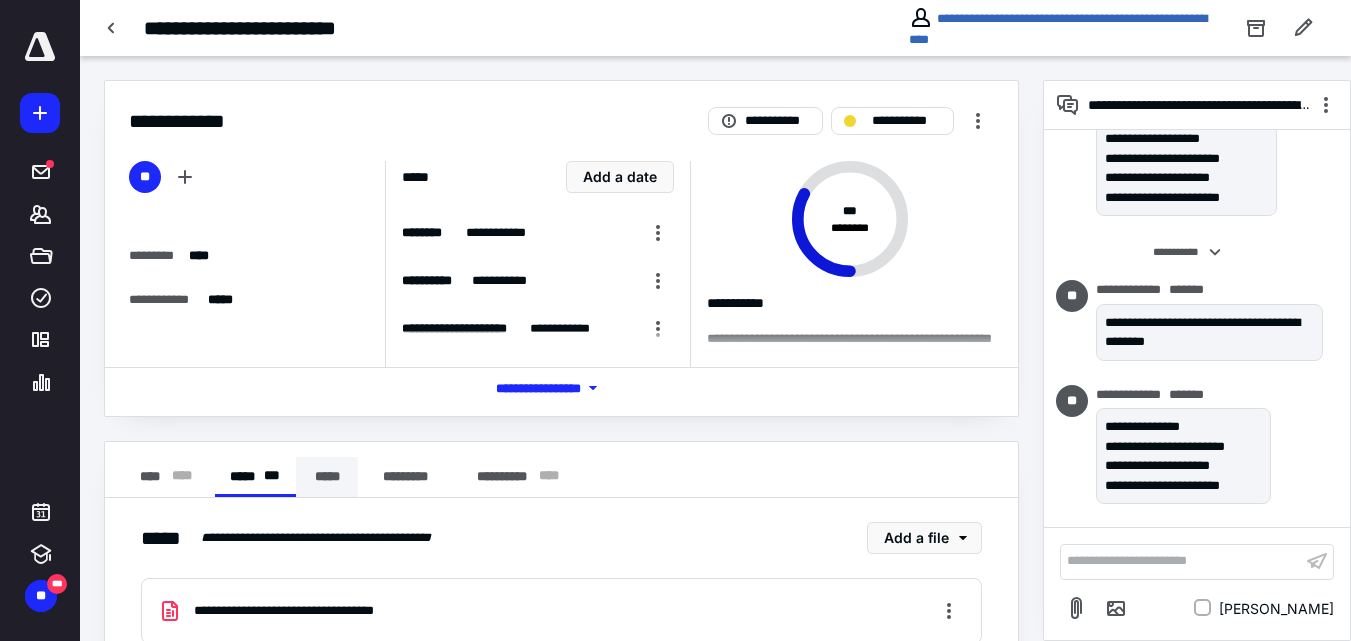 click on "*****" at bounding box center [327, 477] 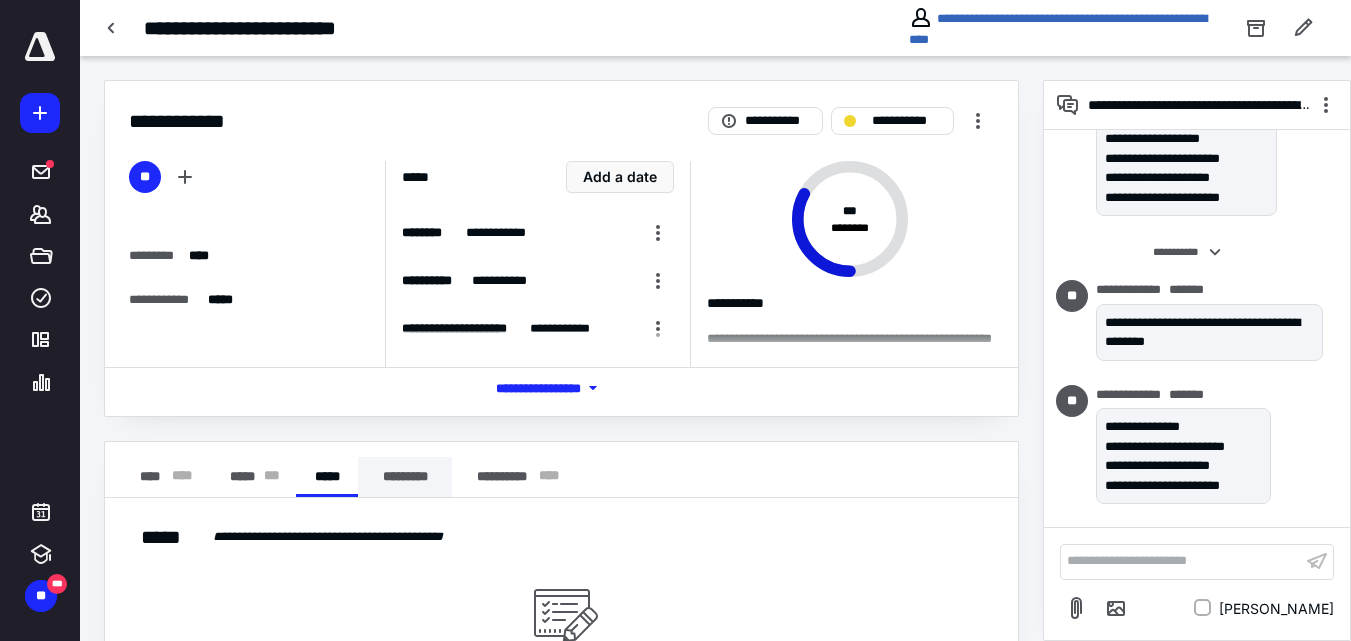 click on "*********" at bounding box center [405, 477] 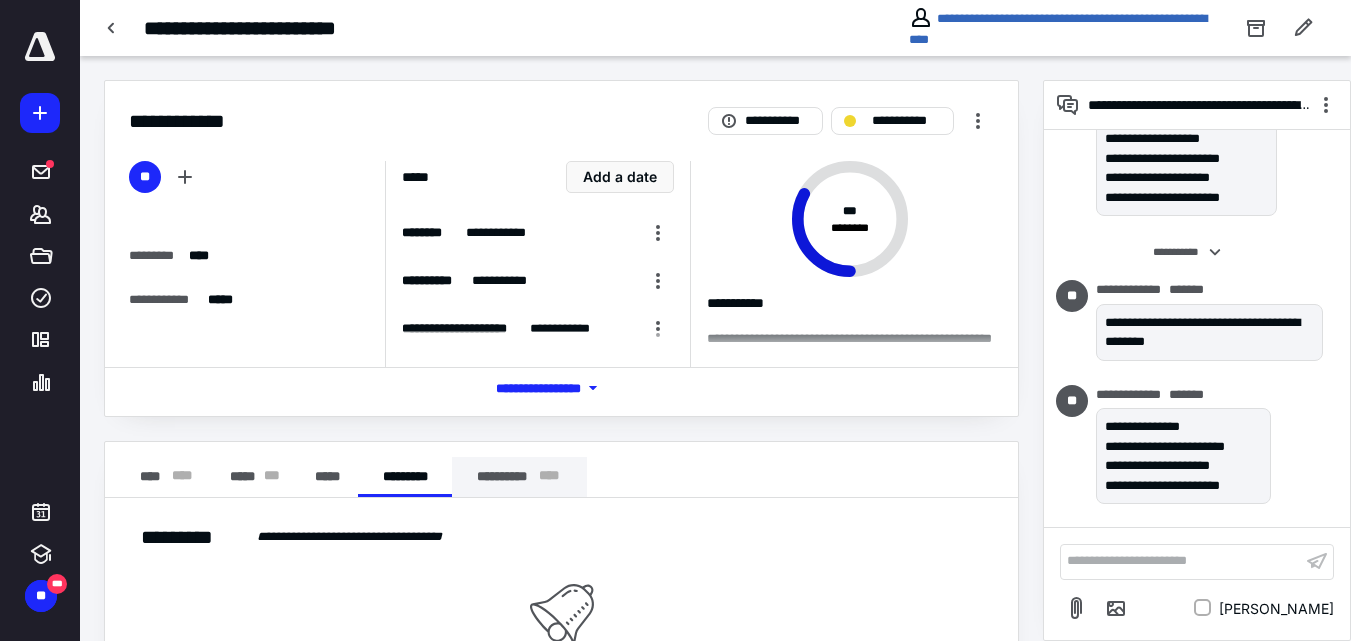 click on "**********" at bounding box center [519, 477] 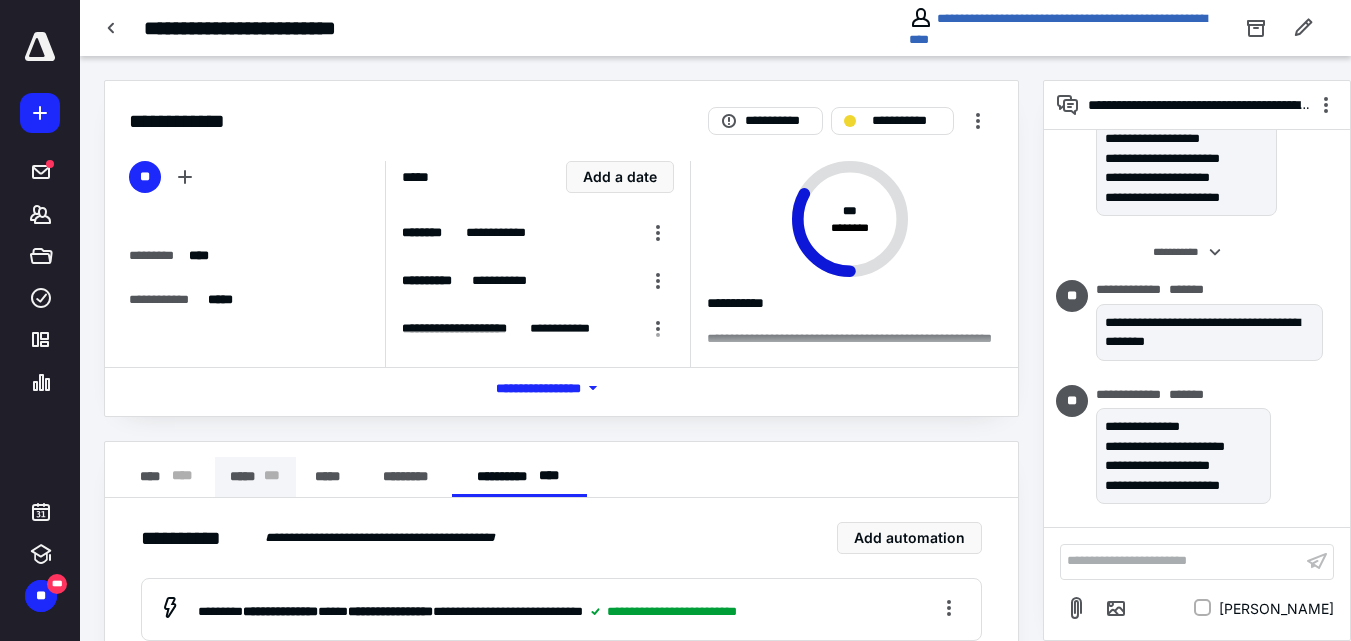 click on "***** * * *" at bounding box center (255, 477) 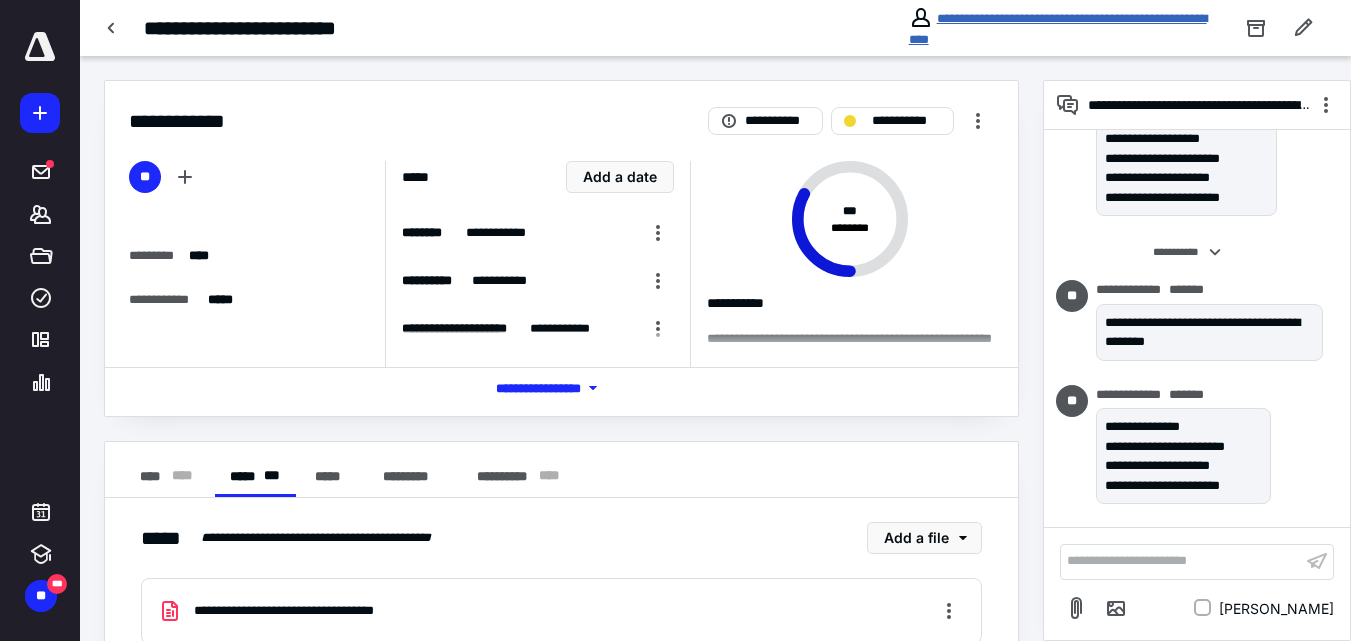 click on "**********" at bounding box center (1058, 29) 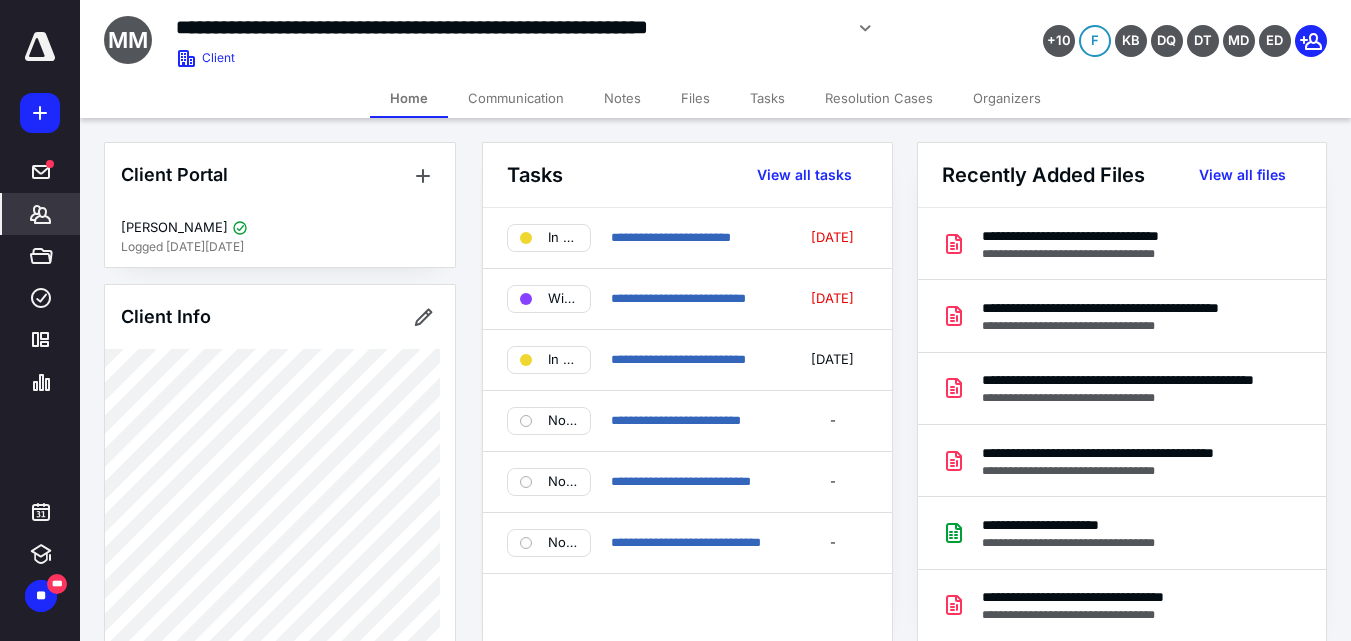 click on "Notes" at bounding box center [622, 98] 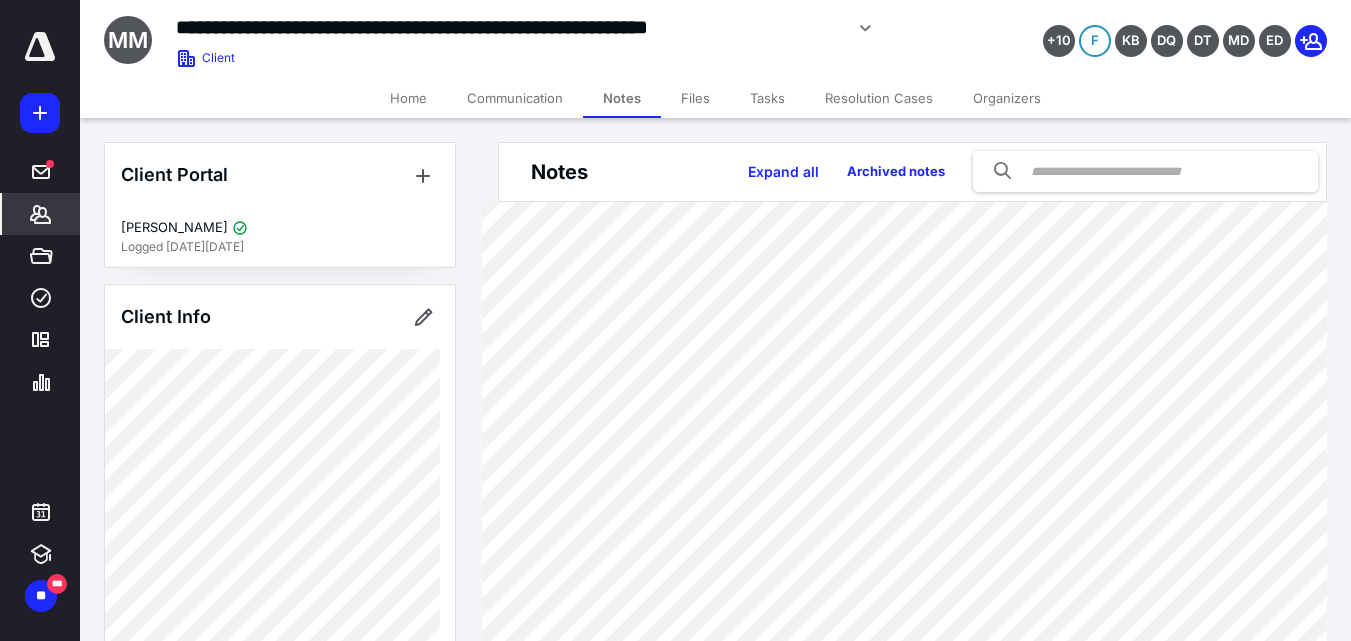 click on "Files" at bounding box center [695, 98] 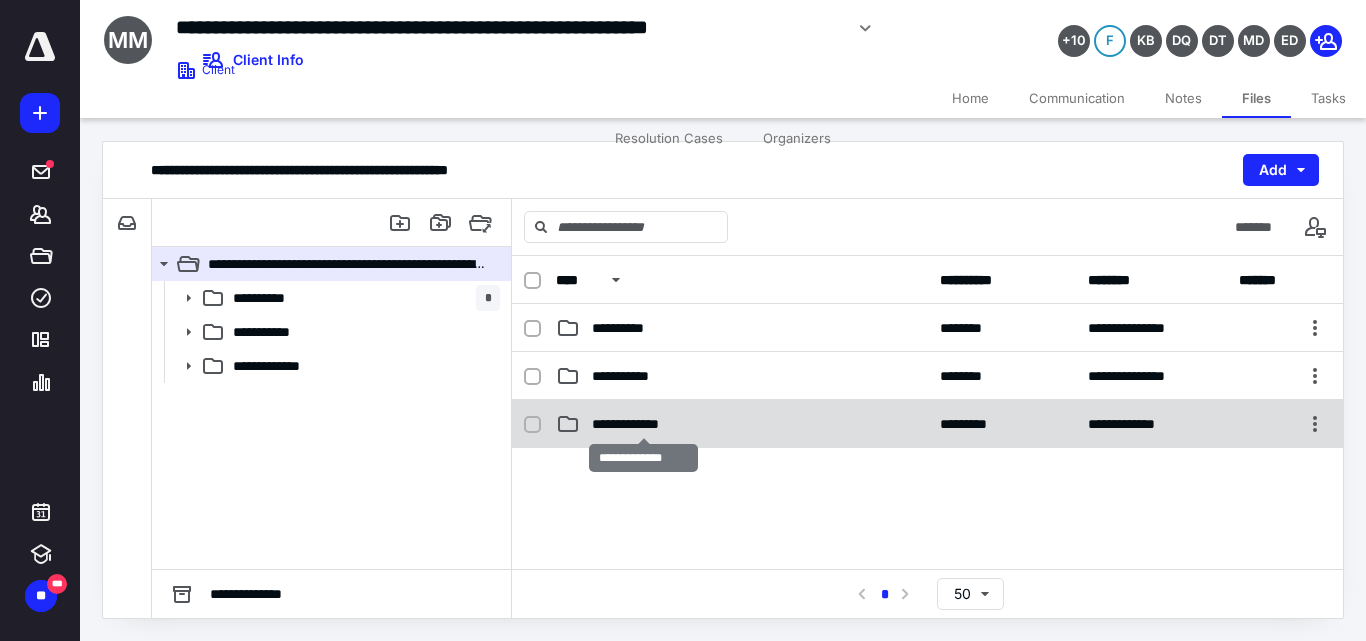 click on "**********" at bounding box center (643, 424) 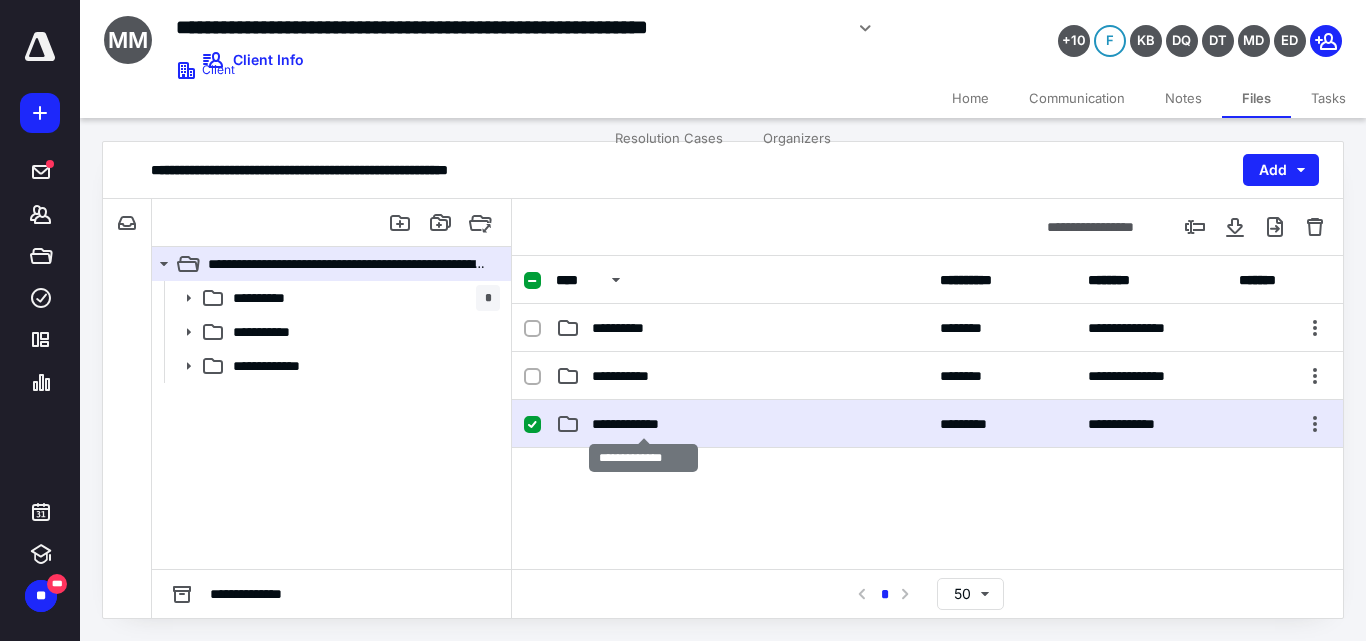click on "**********" at bounding box center (643, 424) 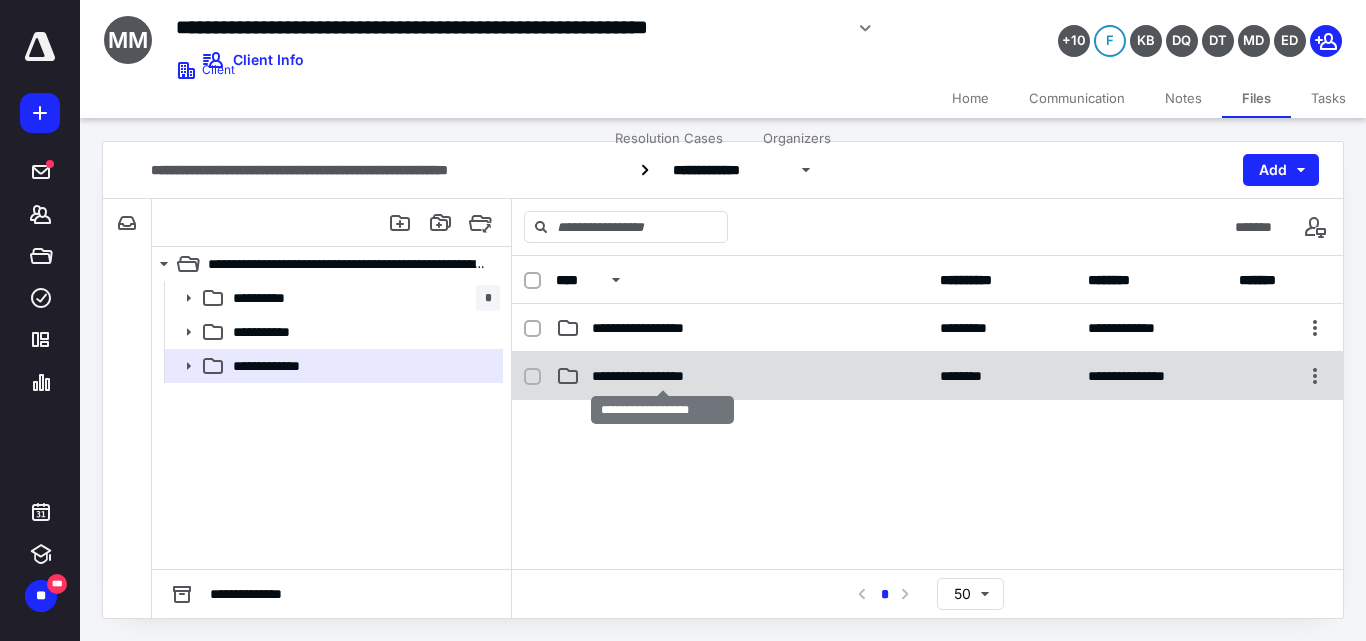 click on "**********" at bounding box center (662, 376) 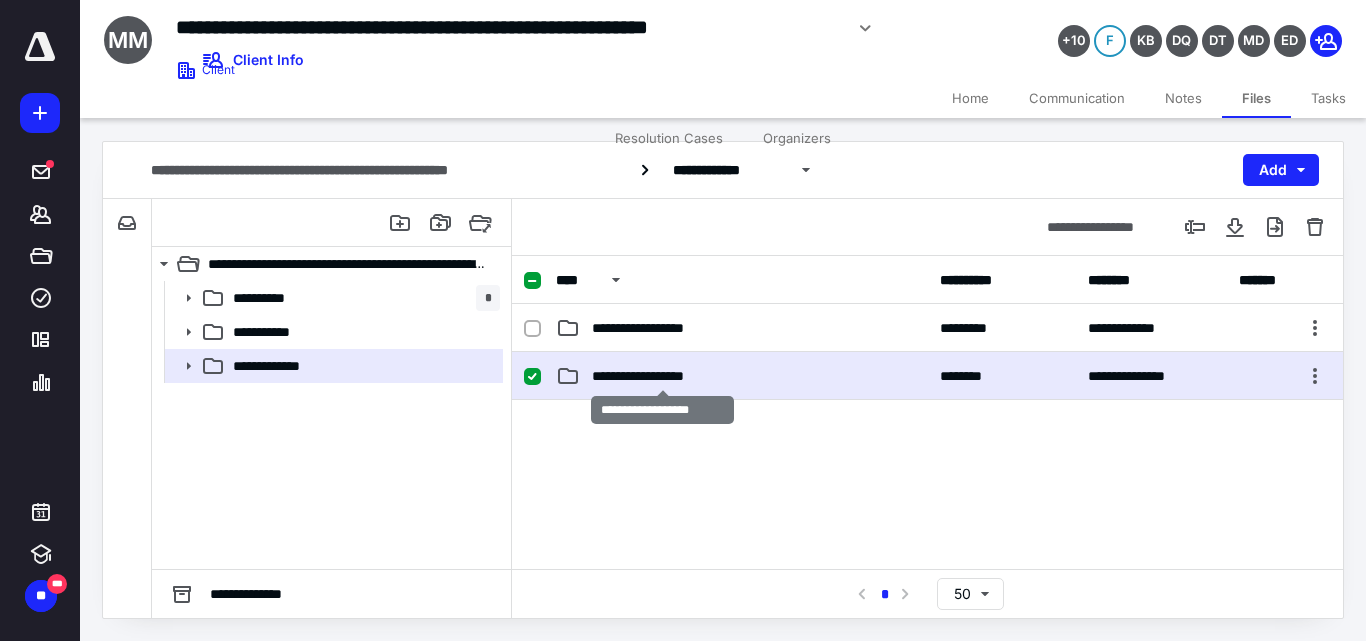 click on "**********" at bounding box center [662, 376] 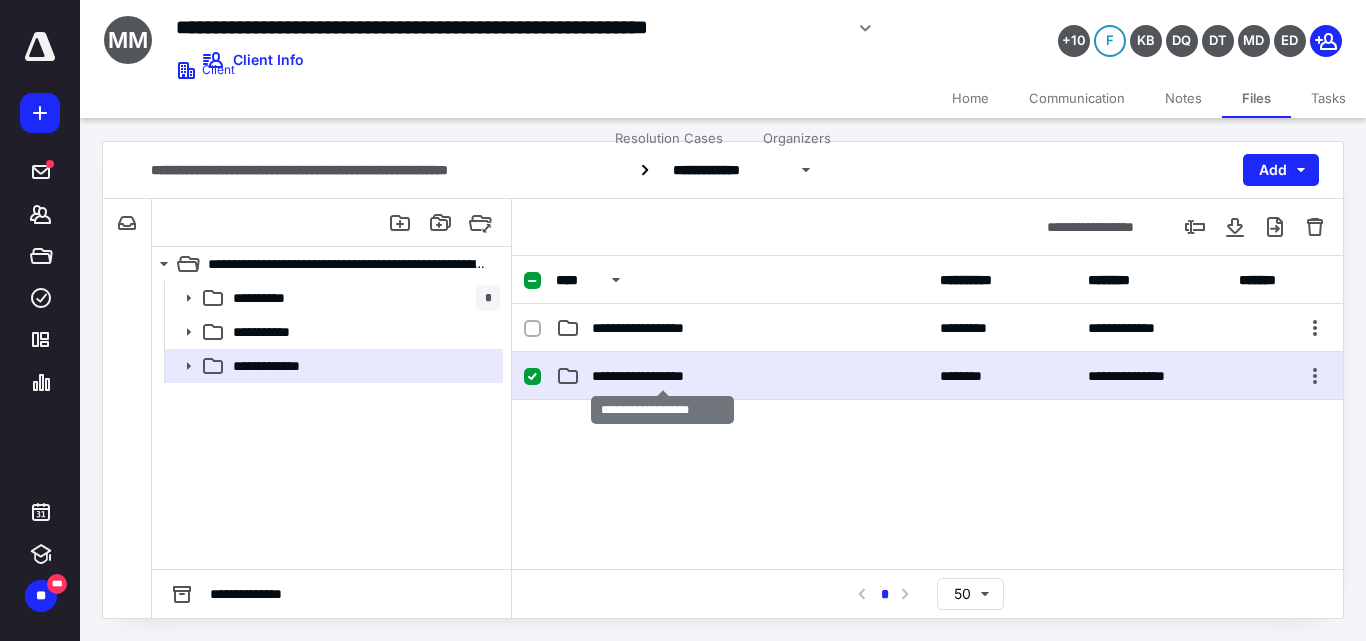 click on "**********" at bounding box center (662, 376) 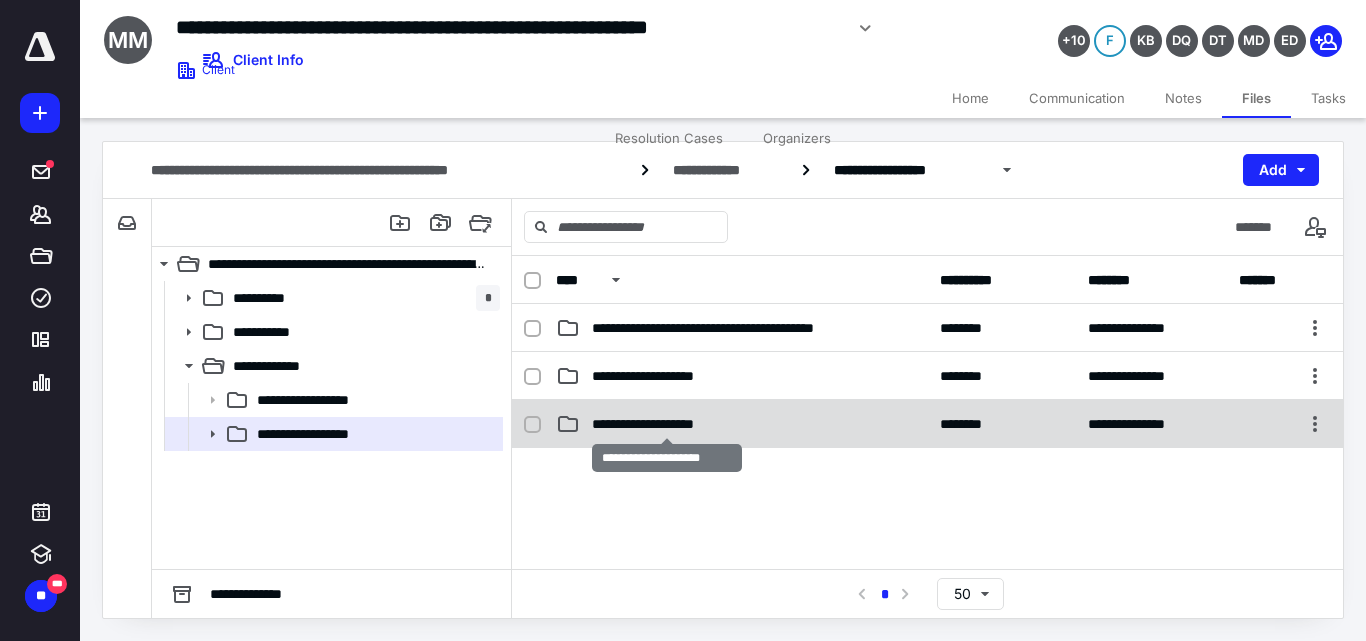 click on "**********" at bounding box center [667, 424] 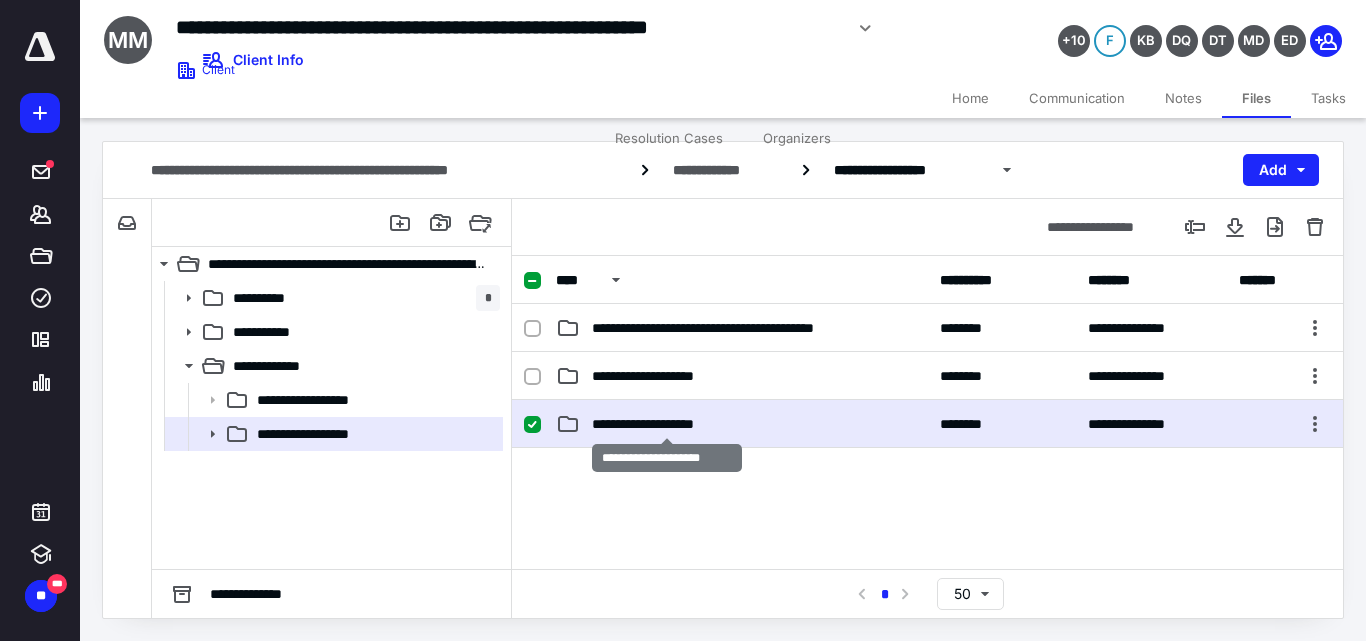 click on "**********" at bounding box center (667, 424) 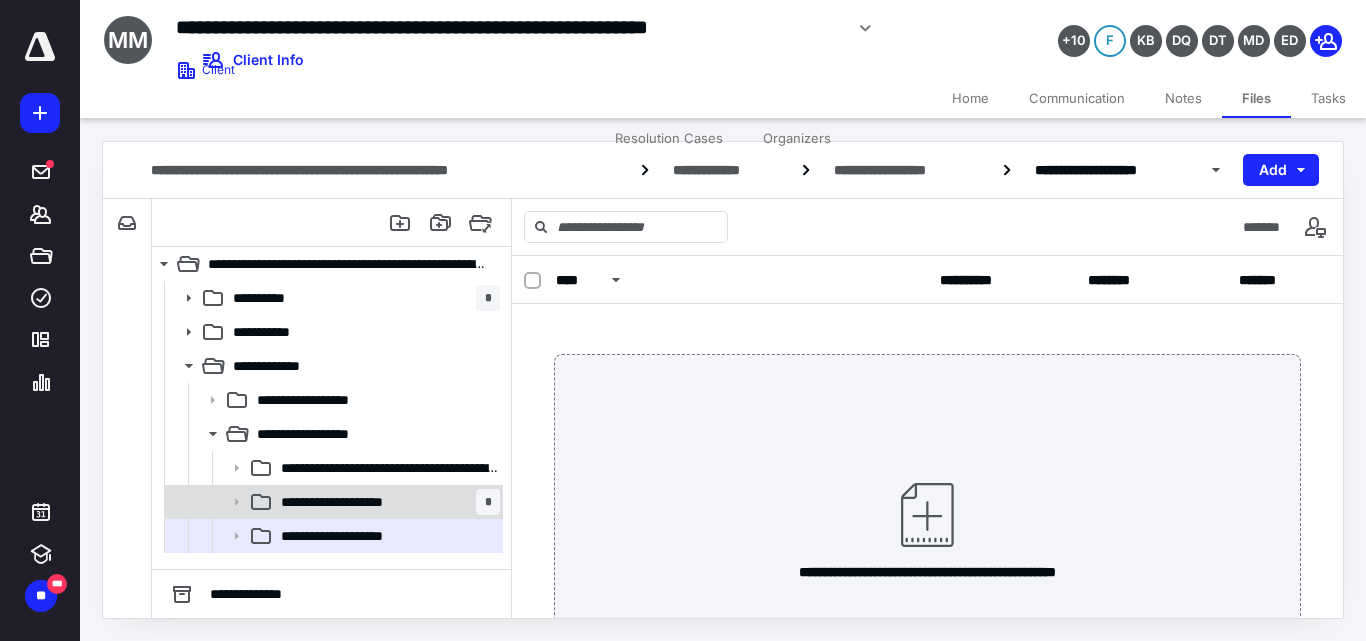 click on "**********" at bounding box center [357, 502] 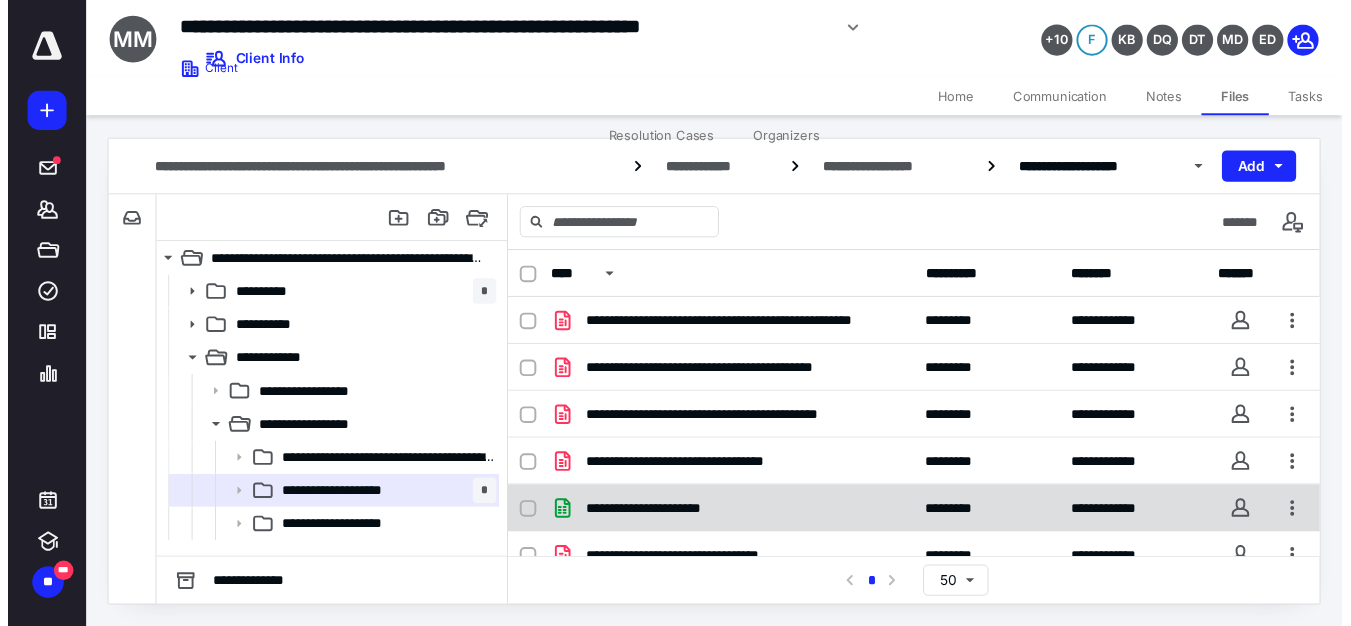 scroll, scrollTop: 35, scrollLeft: 0, axis: vertical 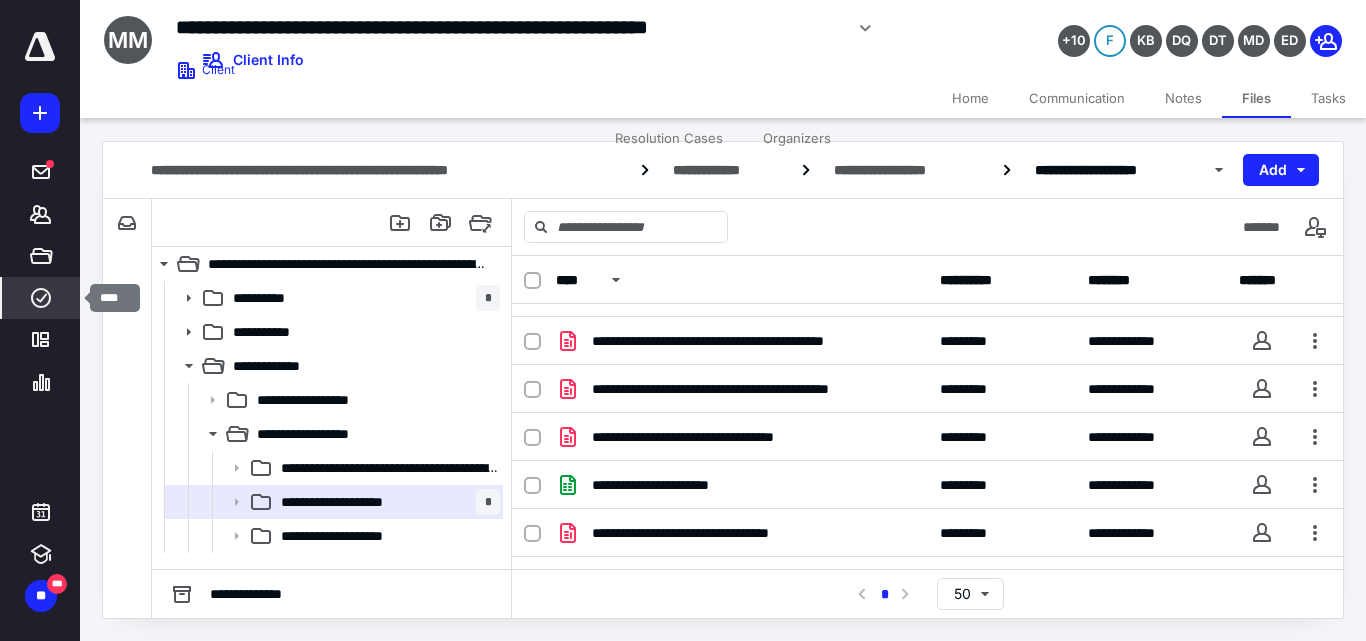 click 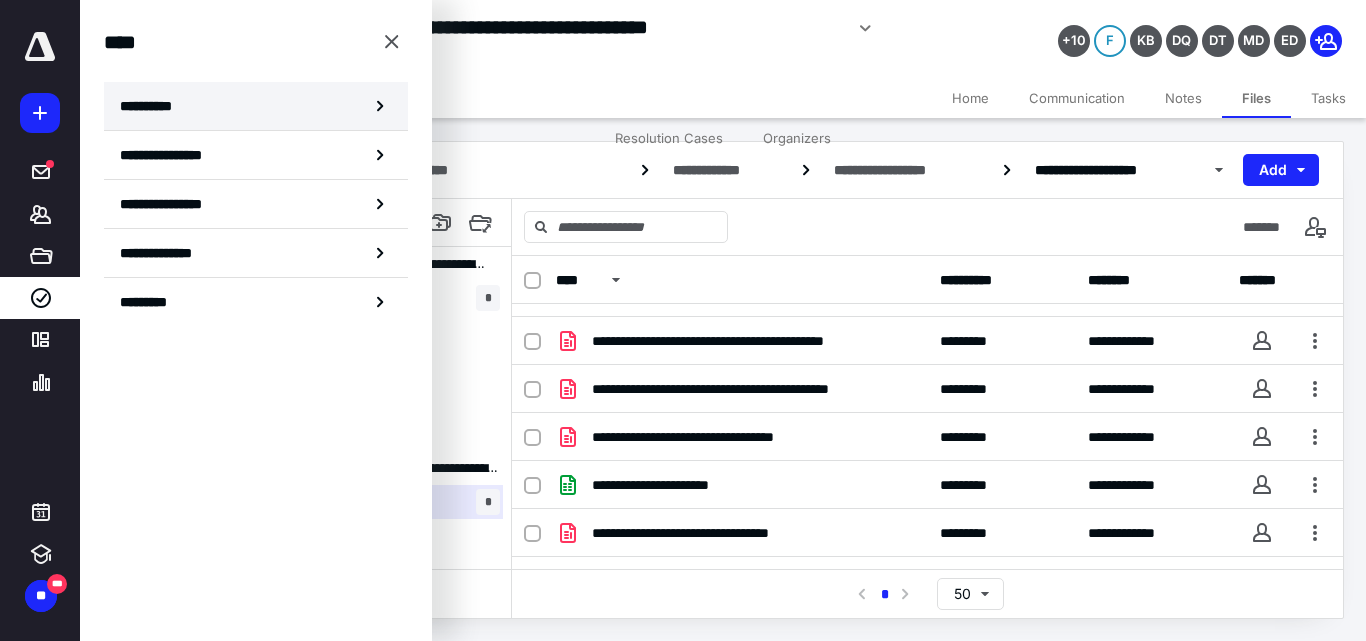 click on "**********" at bounding box center [153, 106] 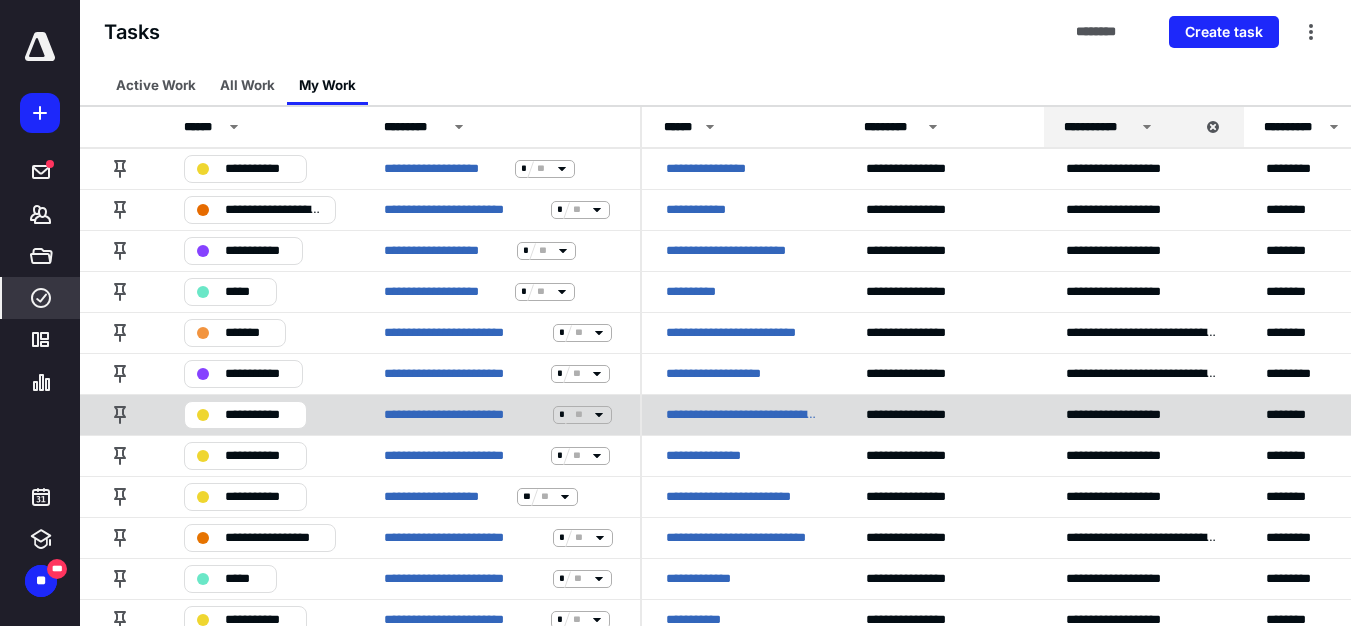 scroll, scrollTop: 2192, scrollLeft: 0, axis: vertical 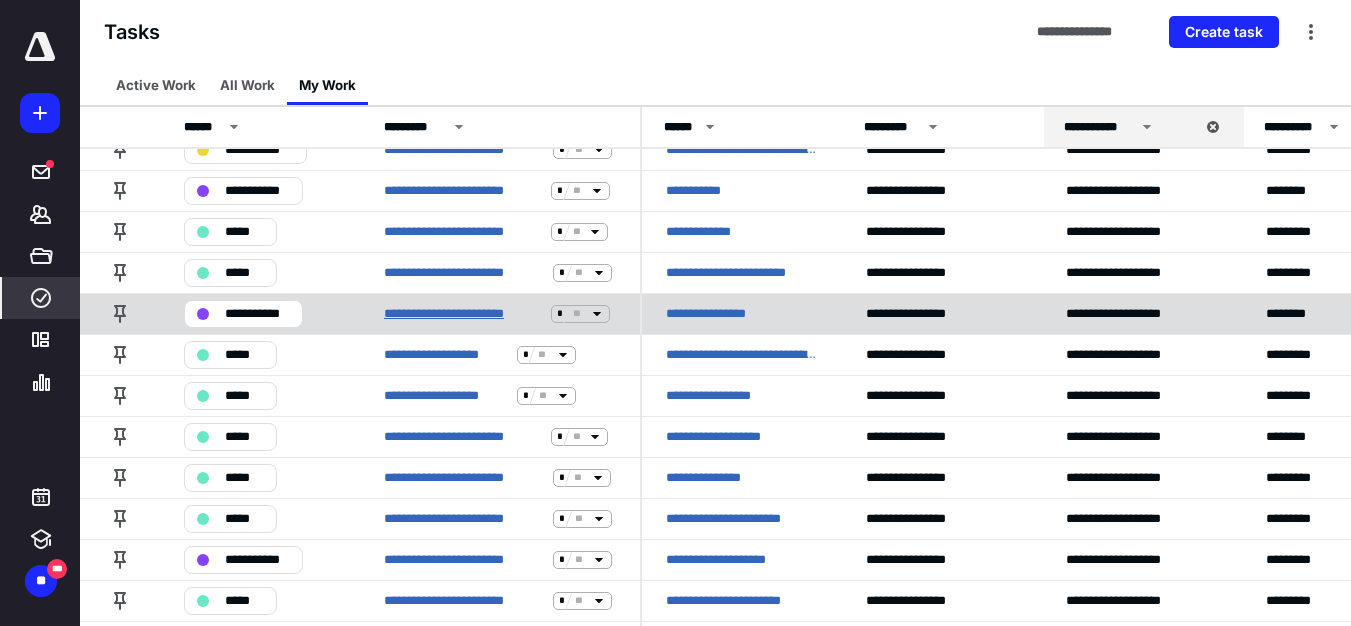 click on "**********" at bounding box center [463, 314] 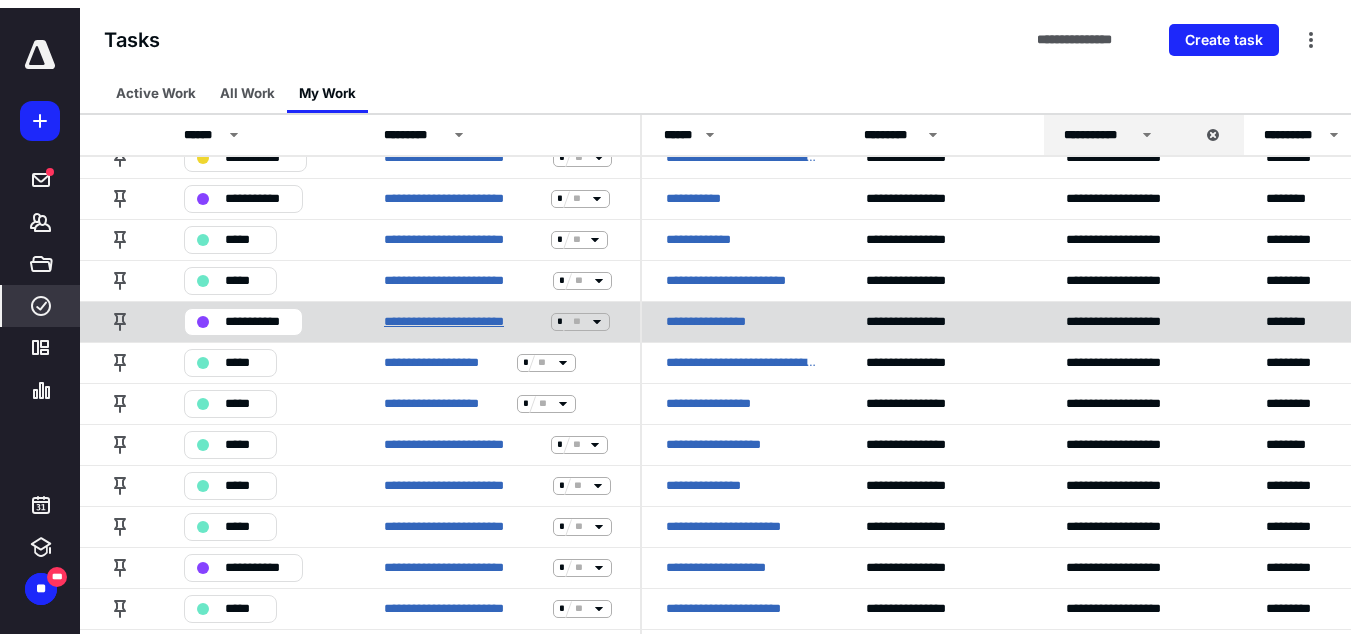 scroll, scrollTop: 0, scrollLeft: 0, axis: both 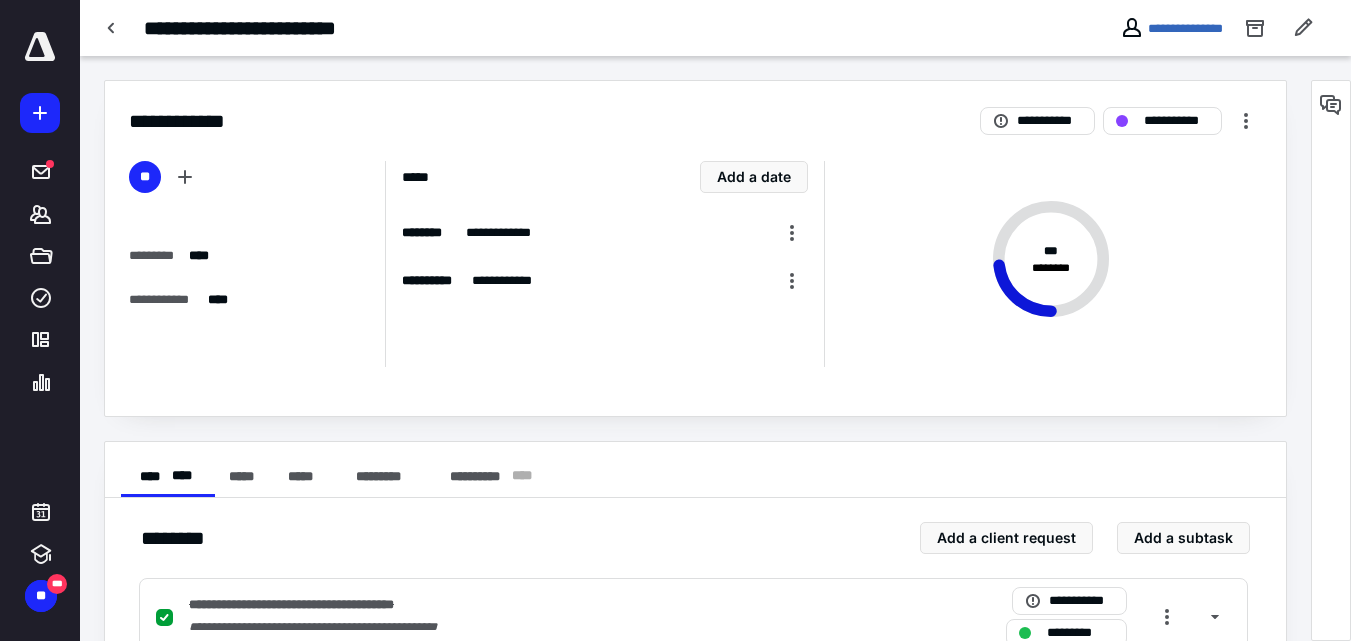 click at bounding box center [1331, 105] 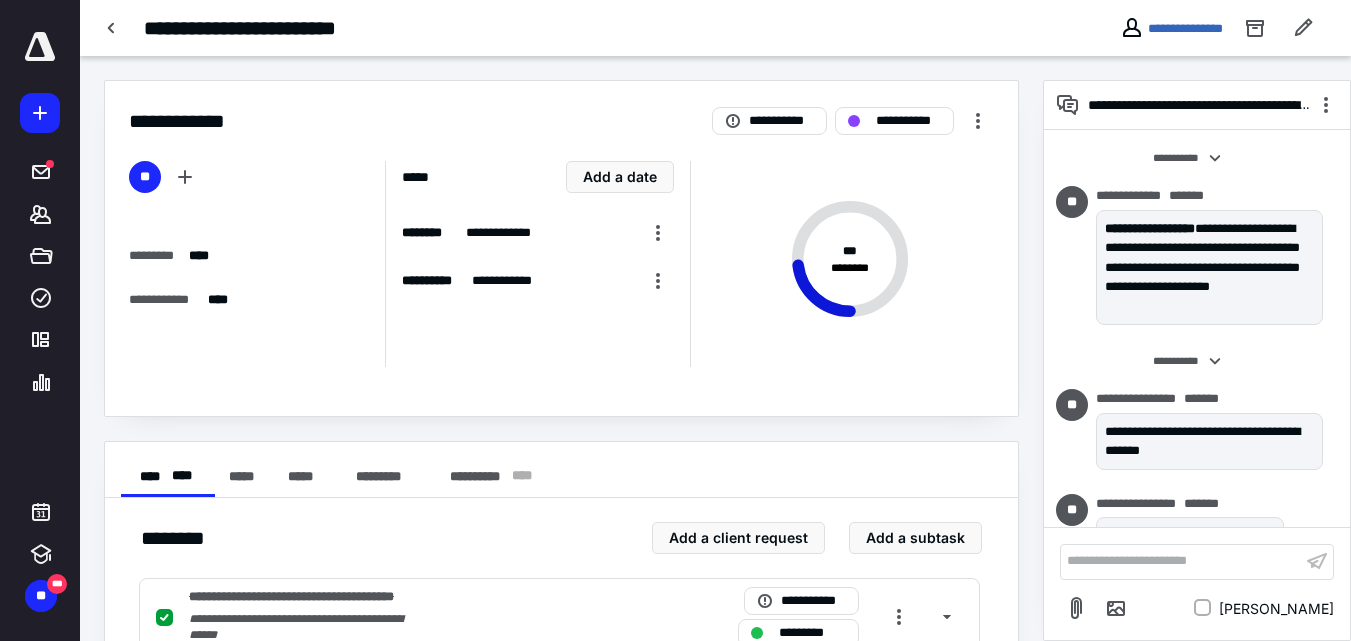 scroll, scrollTop: 335, scrollLeft: 0, axis: vertical 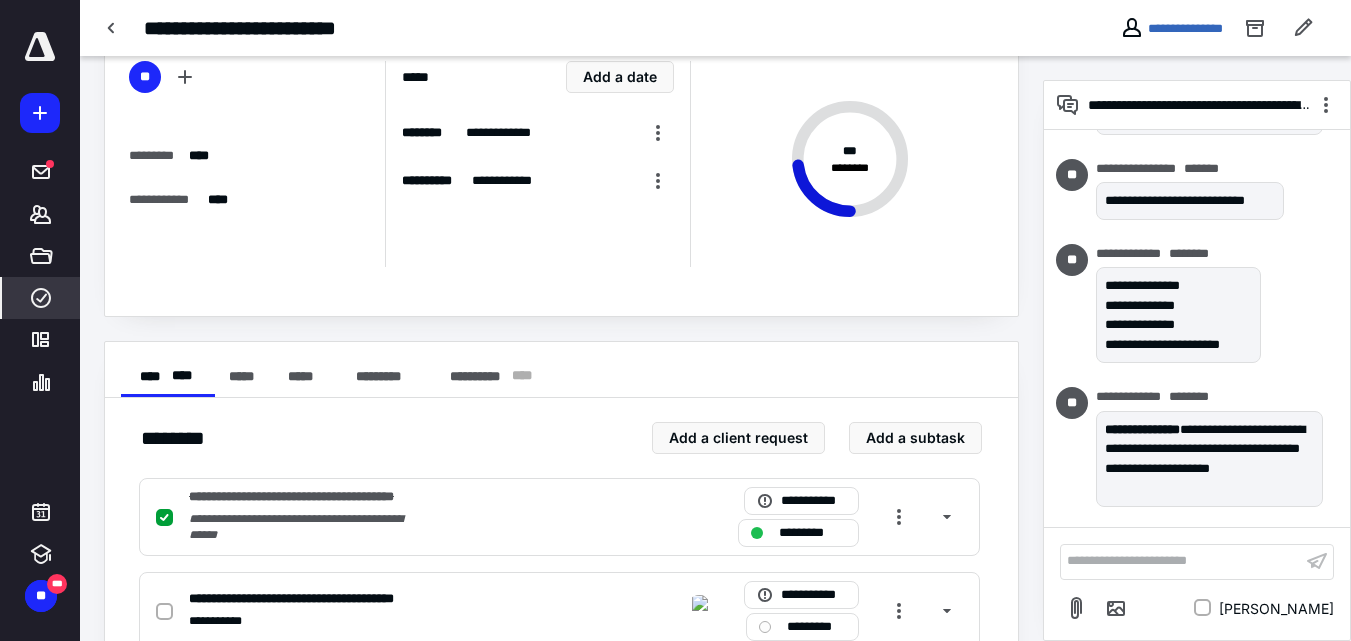 click on "****" at bounding box center (41, 298) 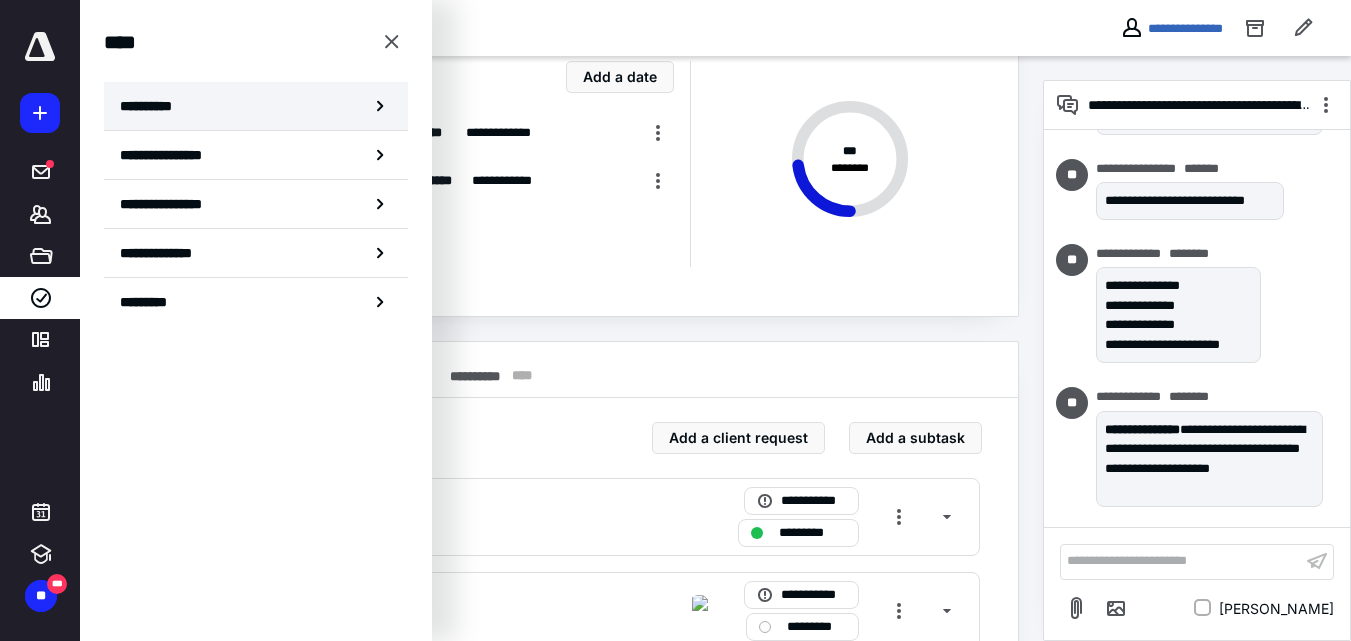 click on "**********" at bounding box center [153, 106] 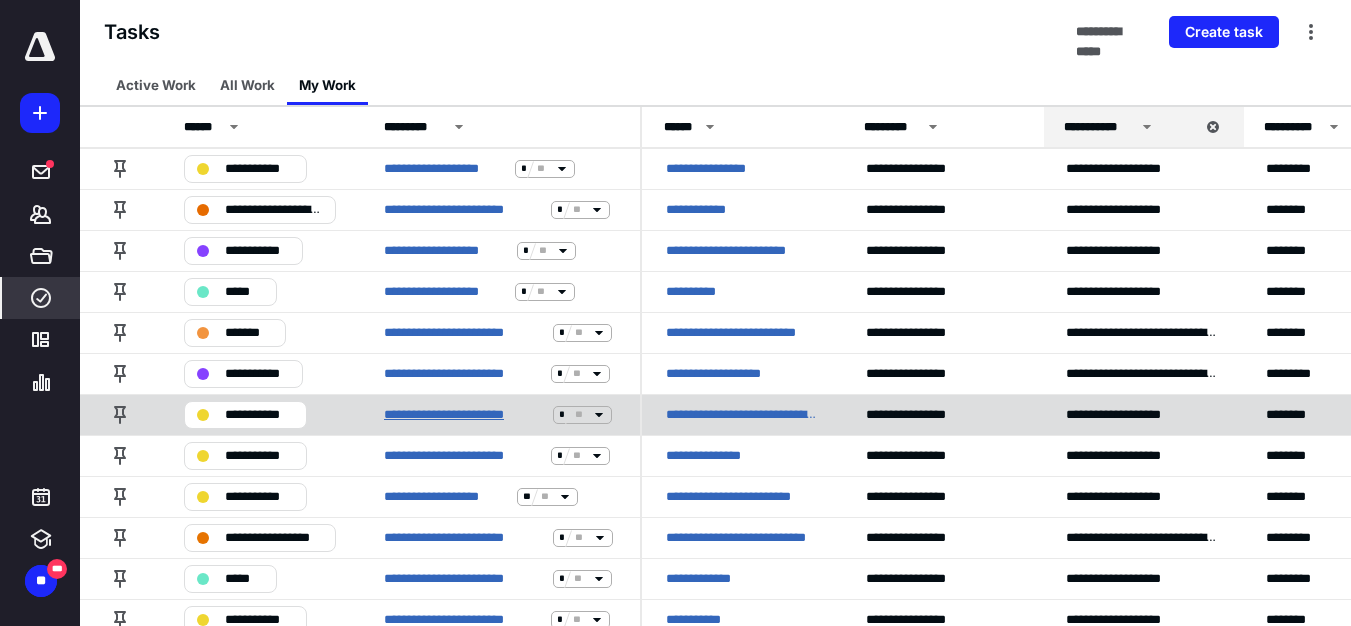 click on "**********" at bounding box center (464, 415) 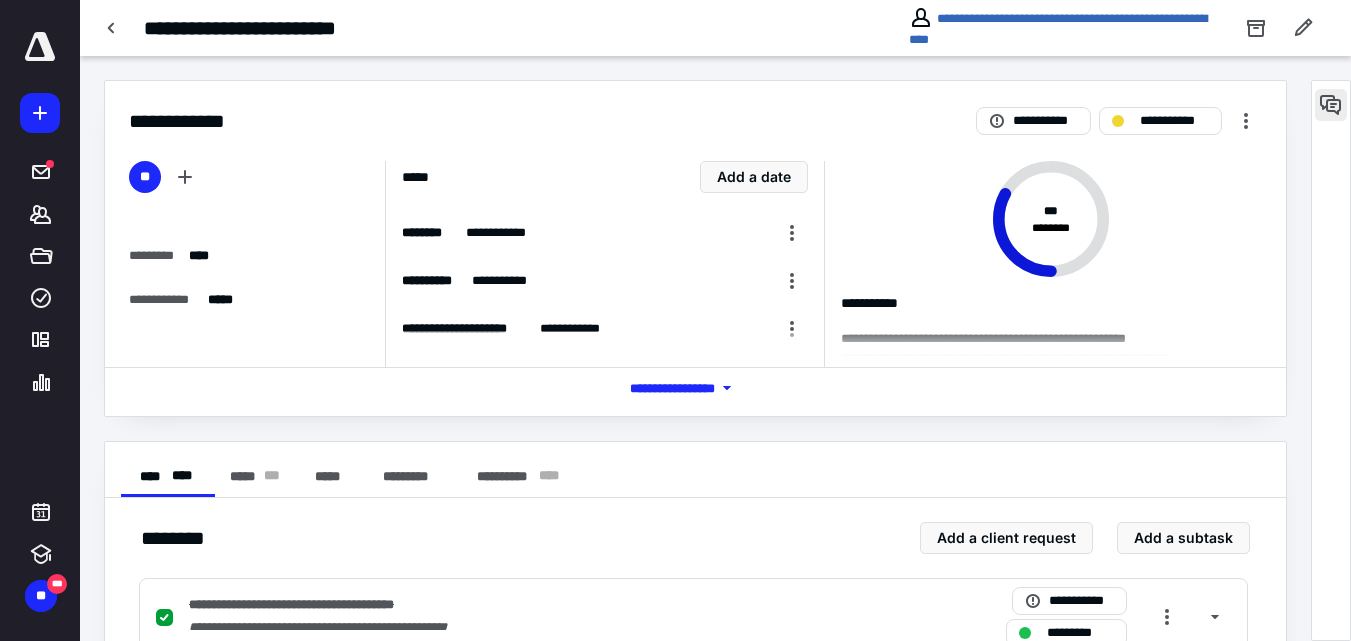 click at bounding box center [1331, 105] 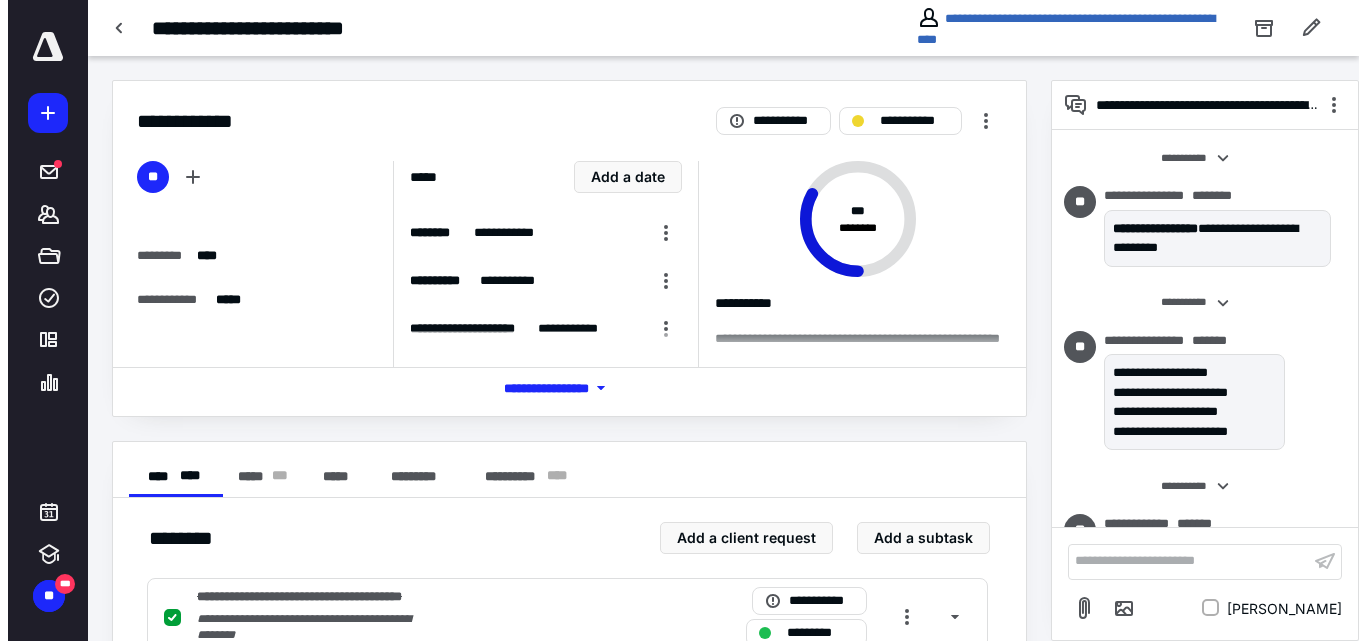 scroll, scrollTop: 434, scrollLeft: 0, axis: vertical 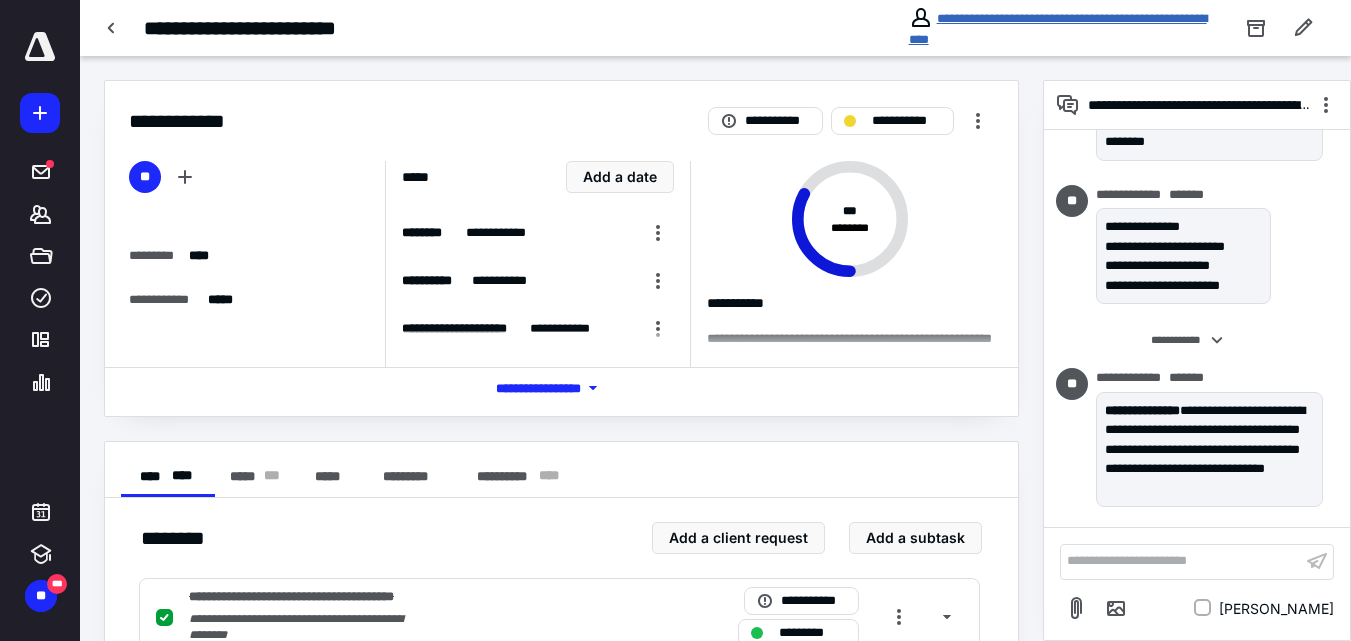 click on "**********" at bounding box center [1058, 29] 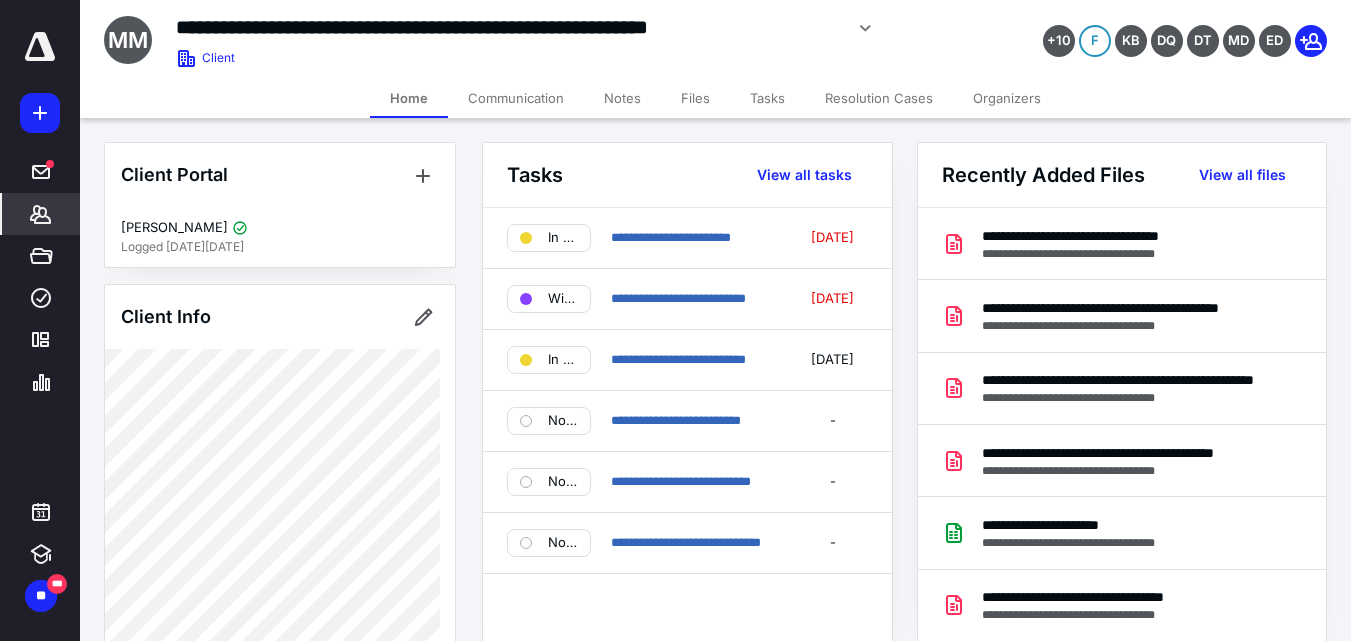 click on "Files" at bounding box center [695, 98] 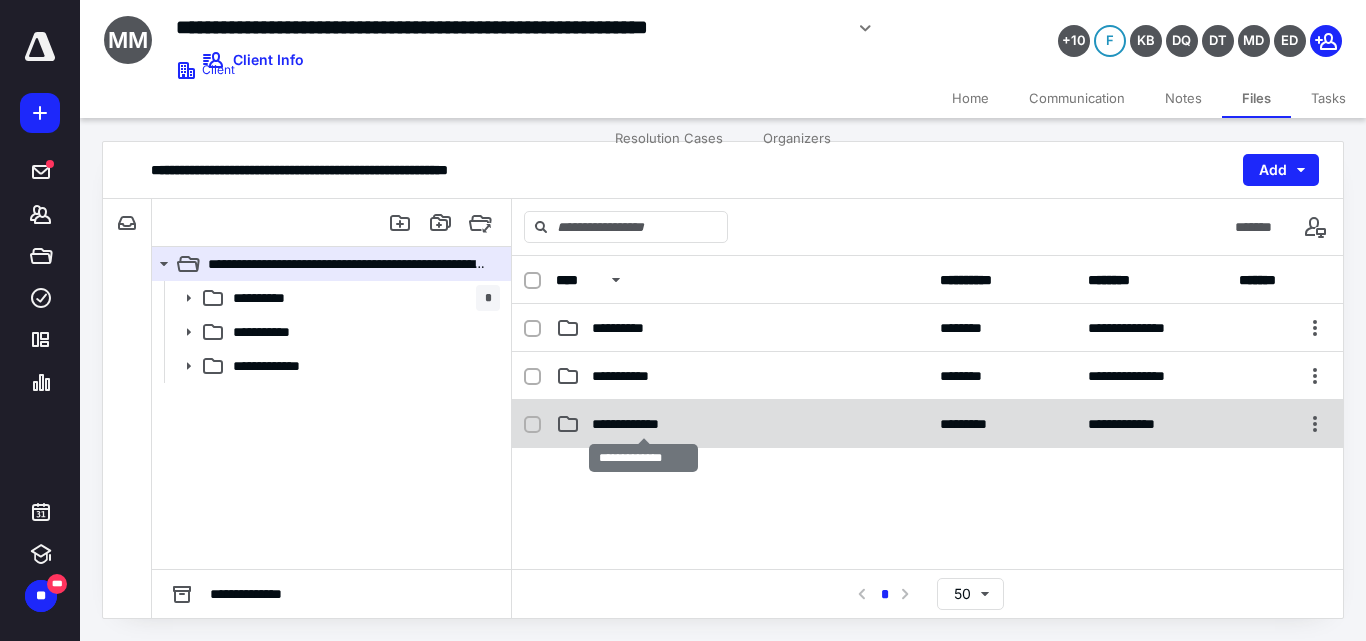 click on "**********" at bounding box center [643, 424] 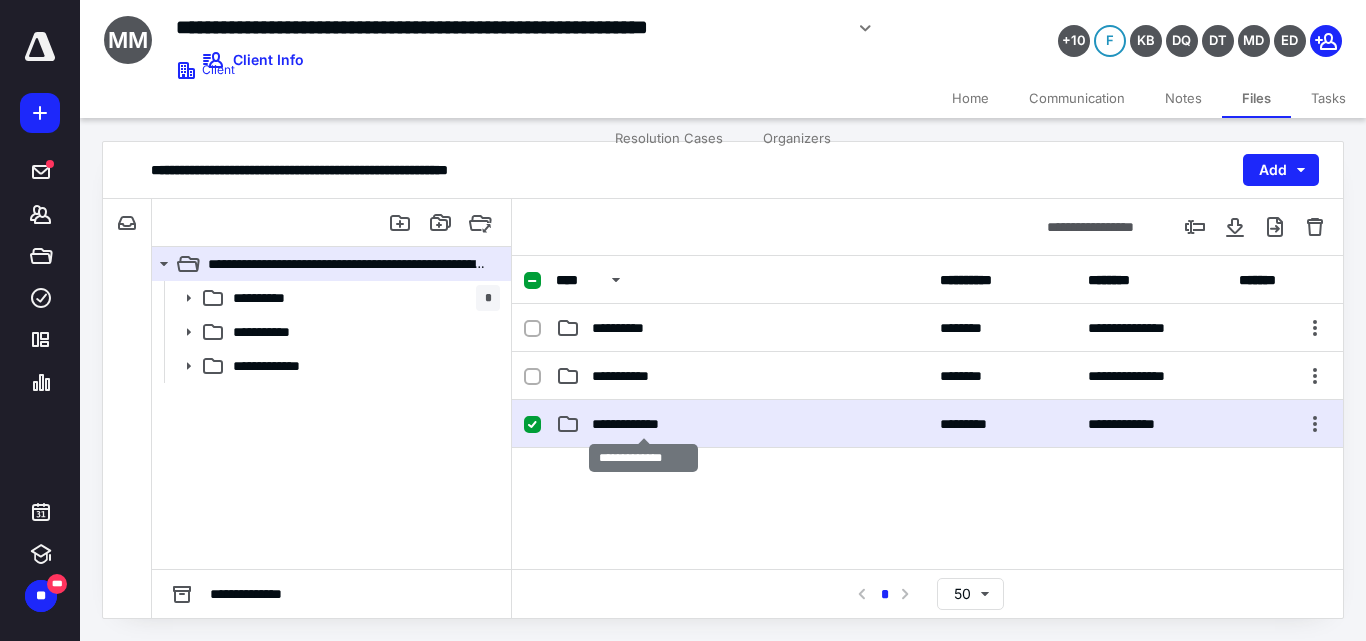 click on "**********" at bounding box center [643, 424] 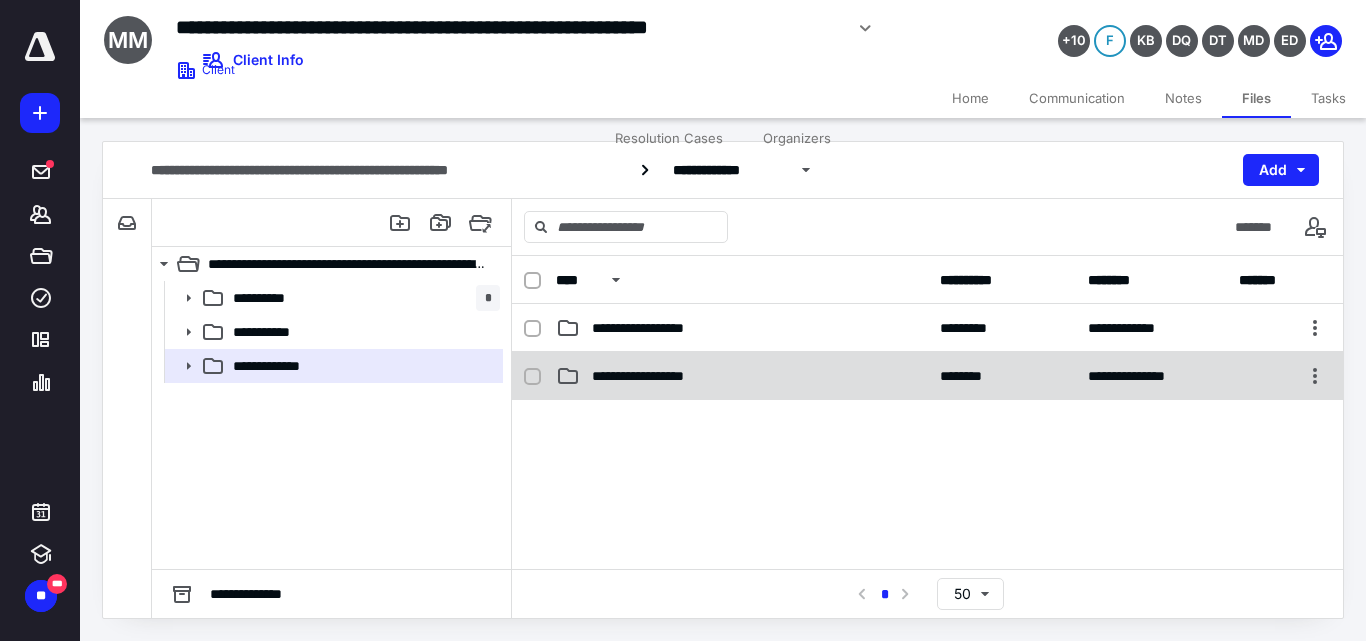 click on "**********" at bounding box center [927, 376] 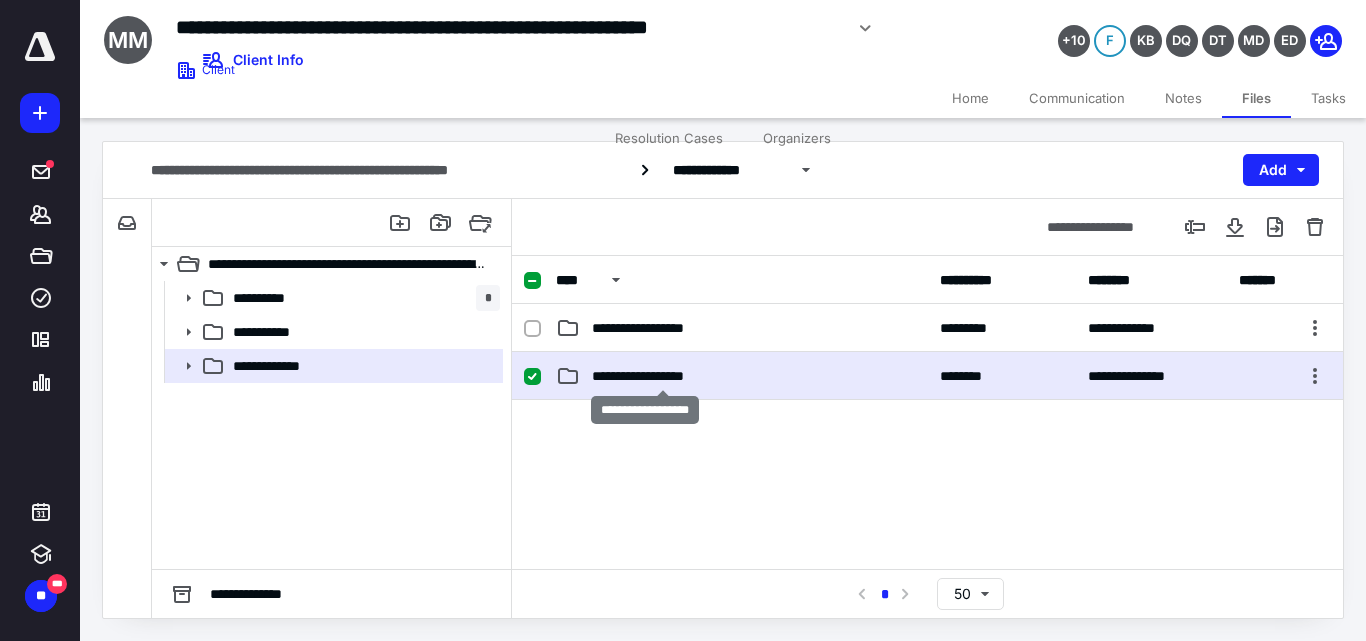 click on "**********" at bounding box center [662, 376] 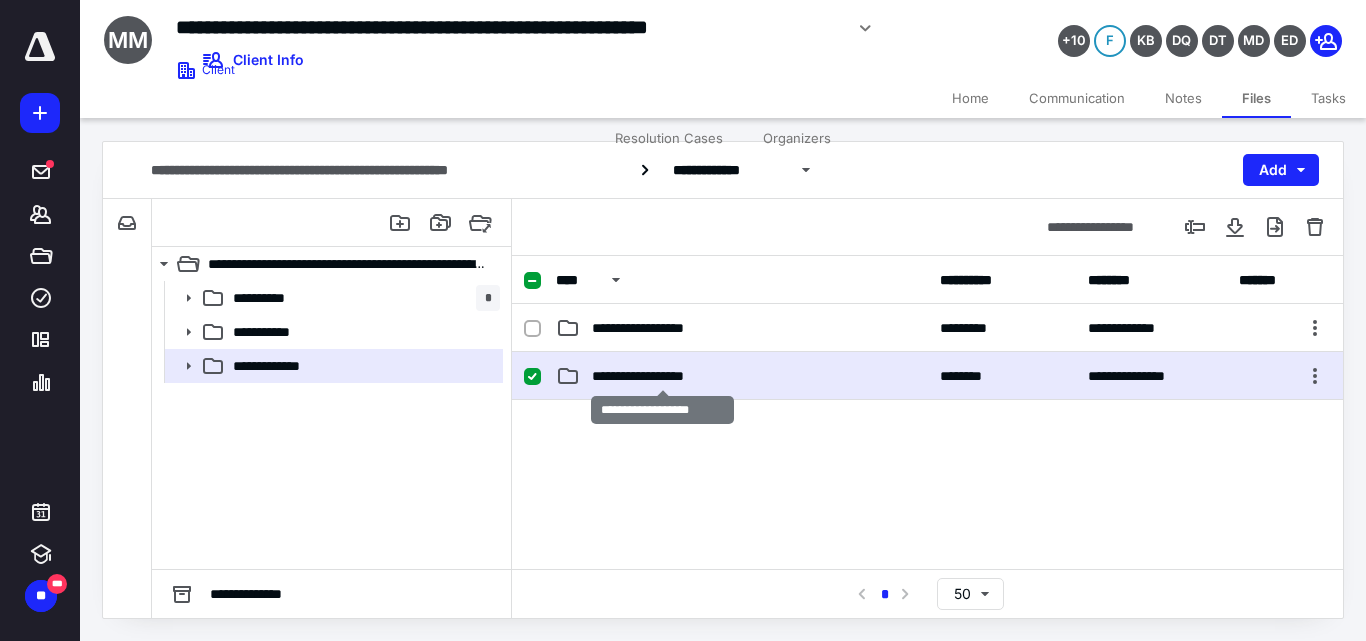 click on "**********" at bounding box center (662, 376) 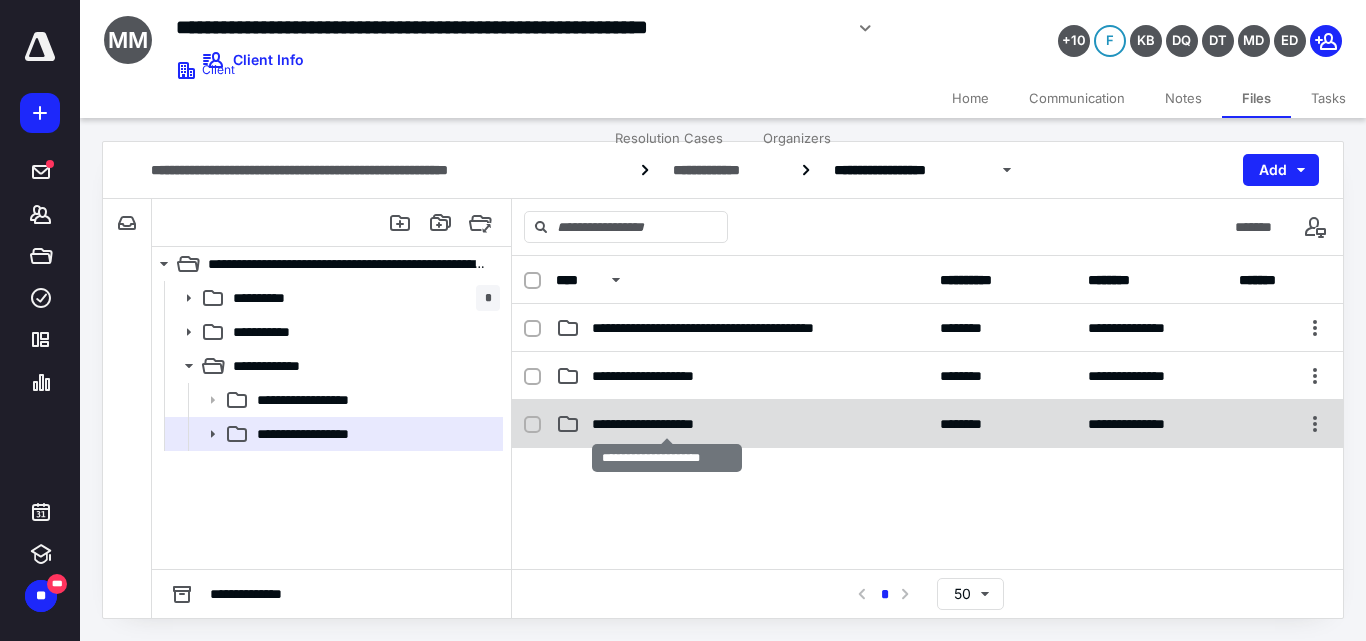 click on "**********" at bounding box center (667, 424) 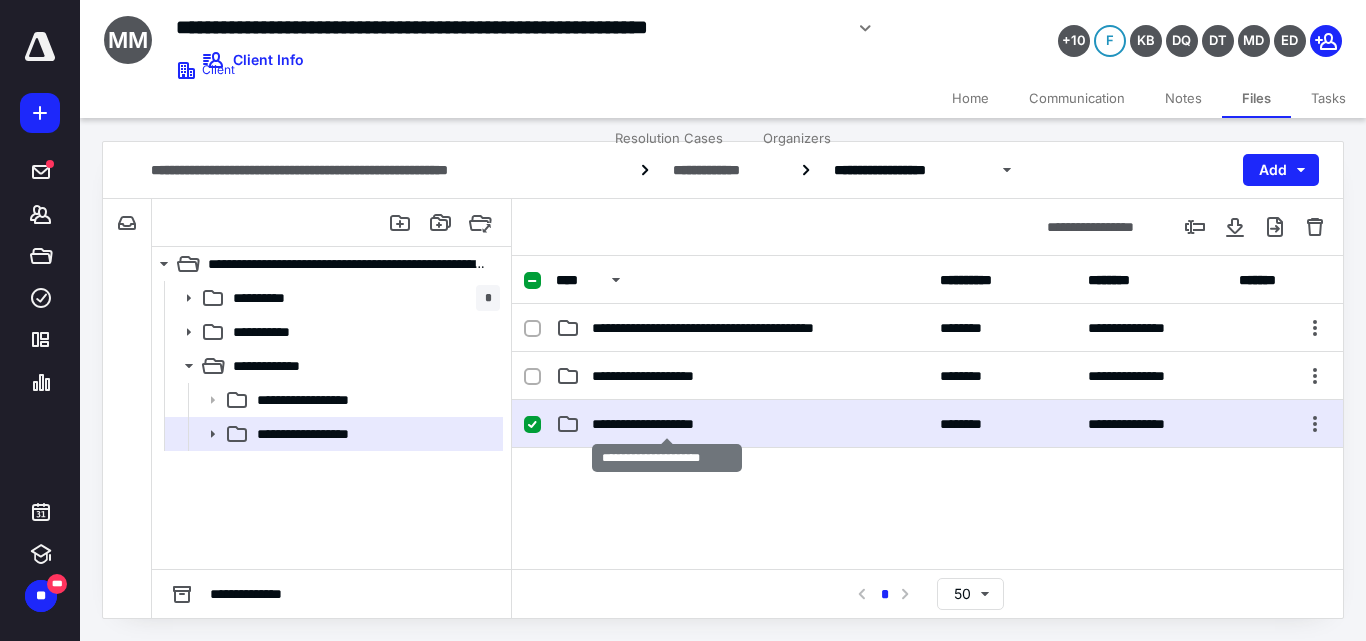 click on "**********" at bounding box center (667, 424) 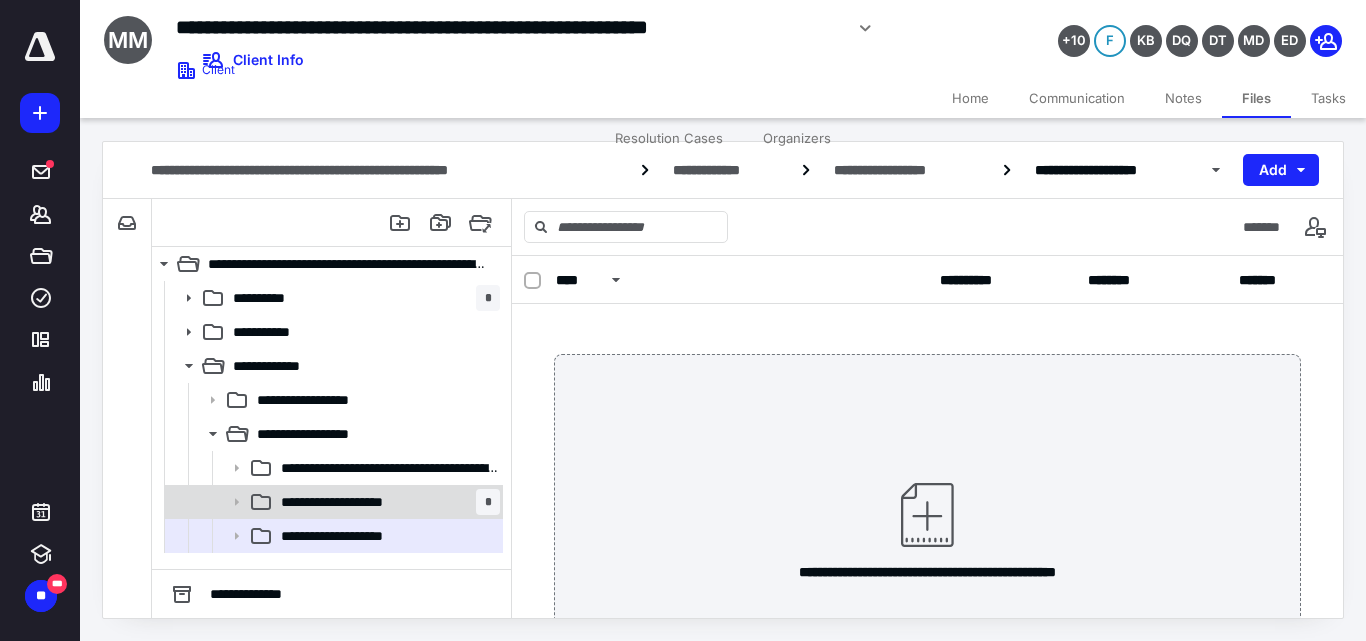 click on "**********" at bounding box center (386, 502) 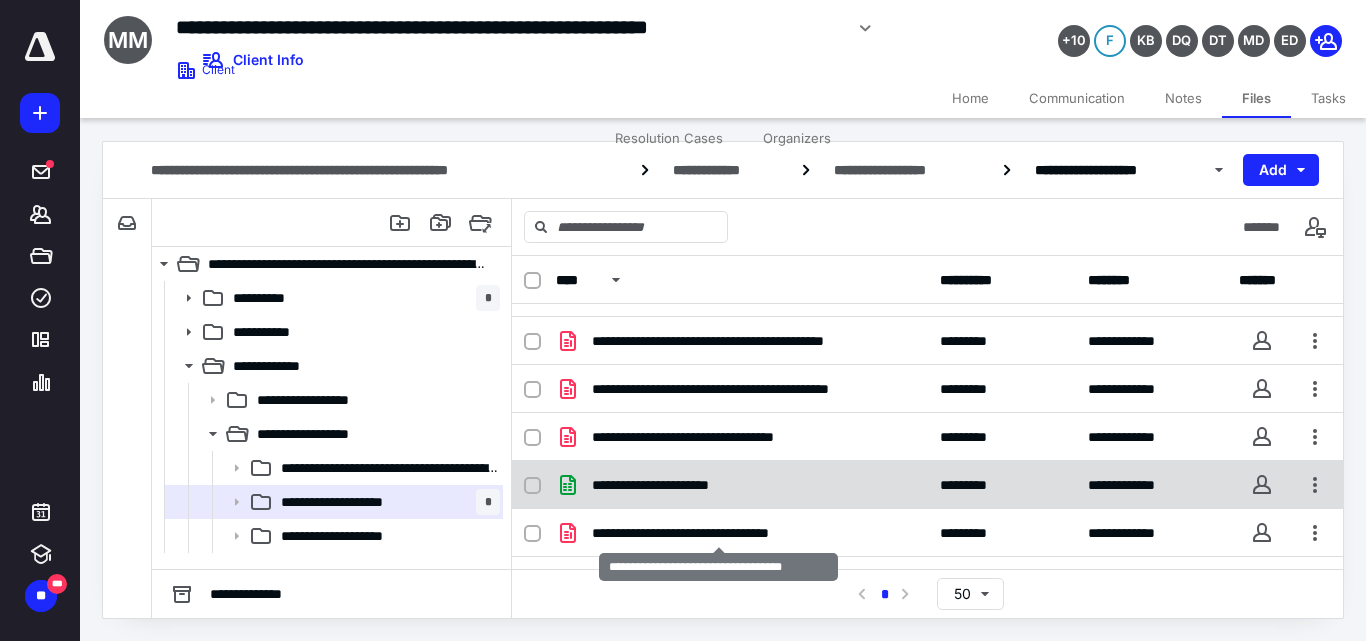 scroll, scrollTop: 0, scrollLeft: 0, axis: both 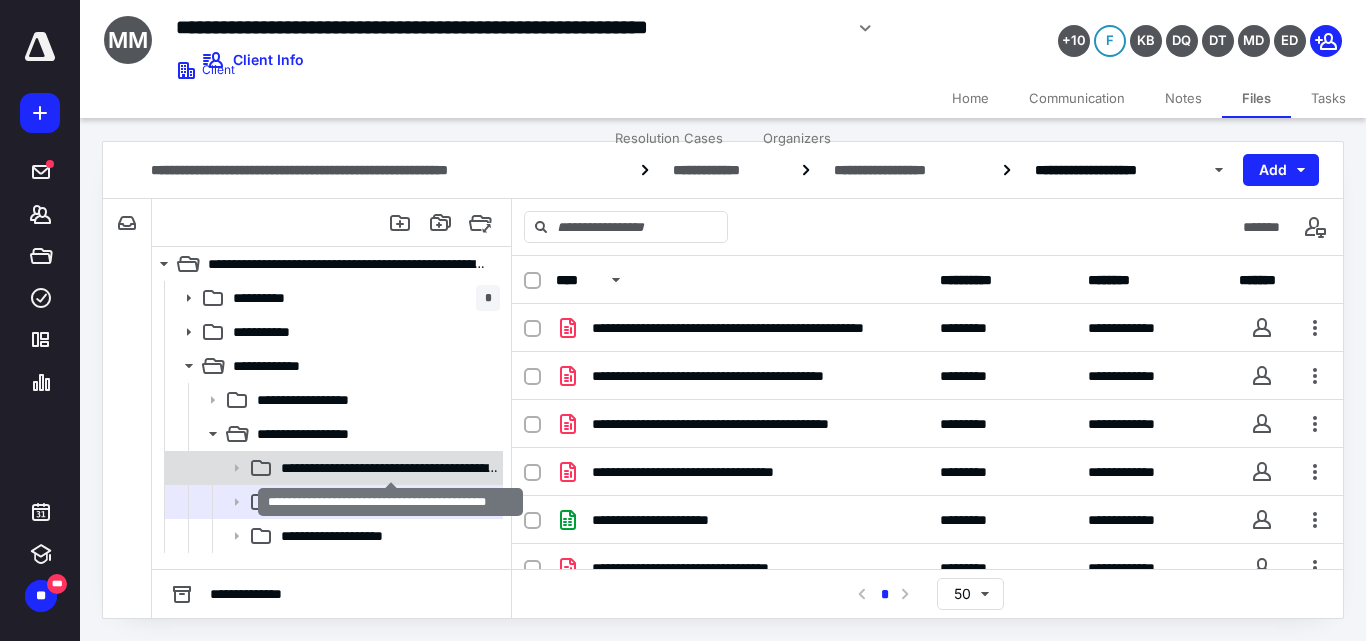 click on "**********" at bounding box center [390, 468] 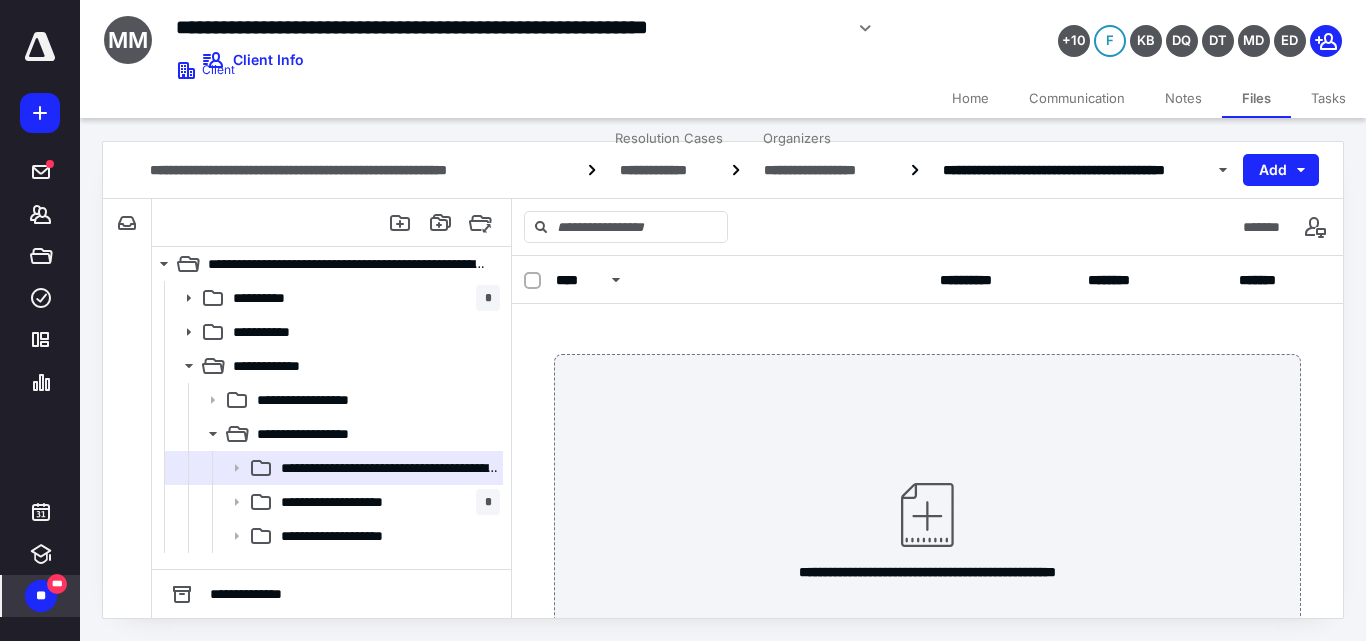 click on "**" at bounding box center [41, 596] 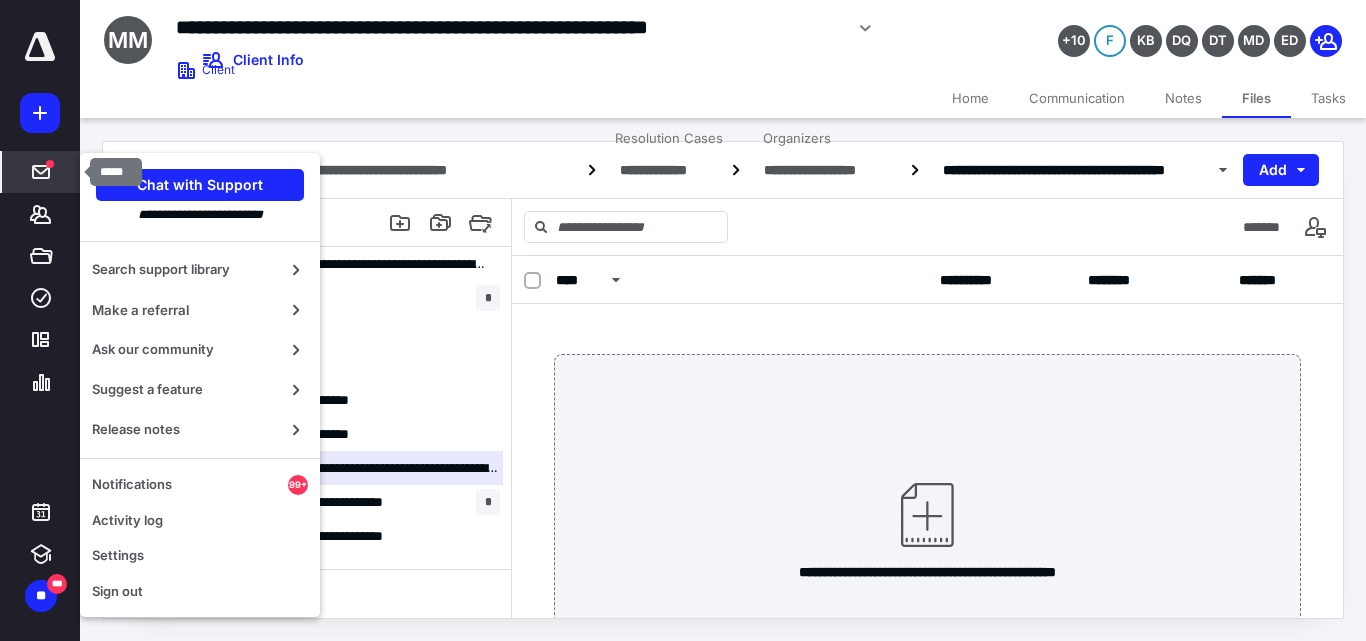 click 